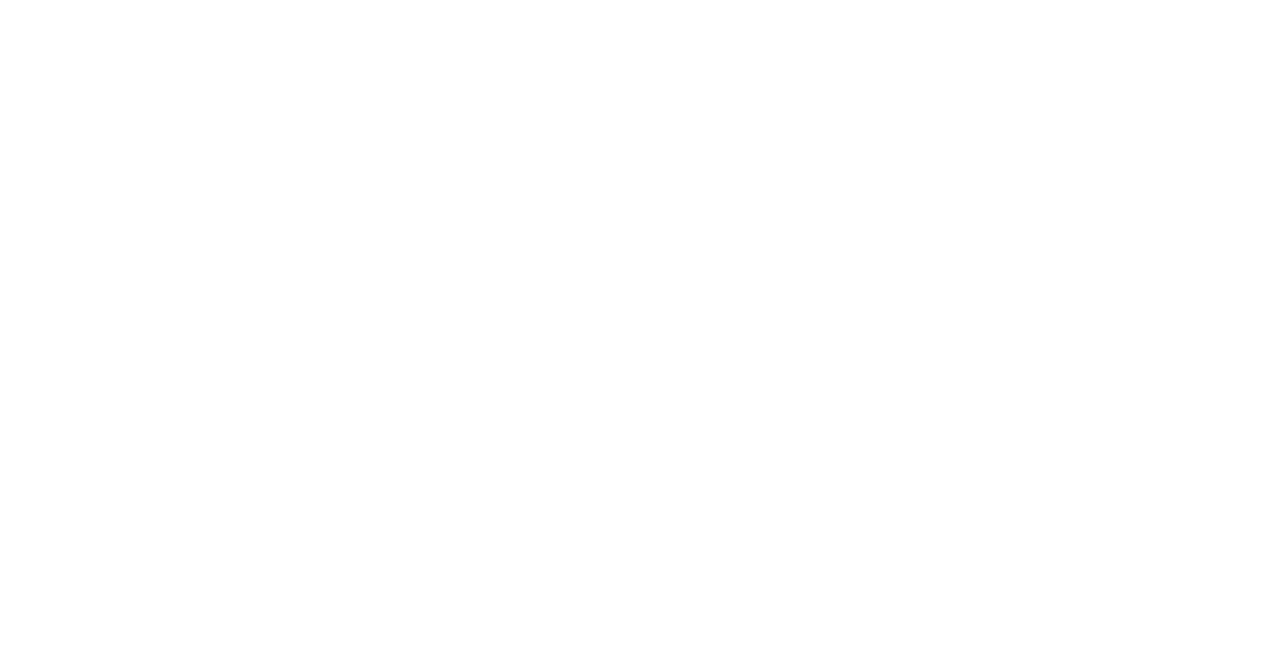 scroll, scrollTop: 0, scrollLeft: 0, axis: both 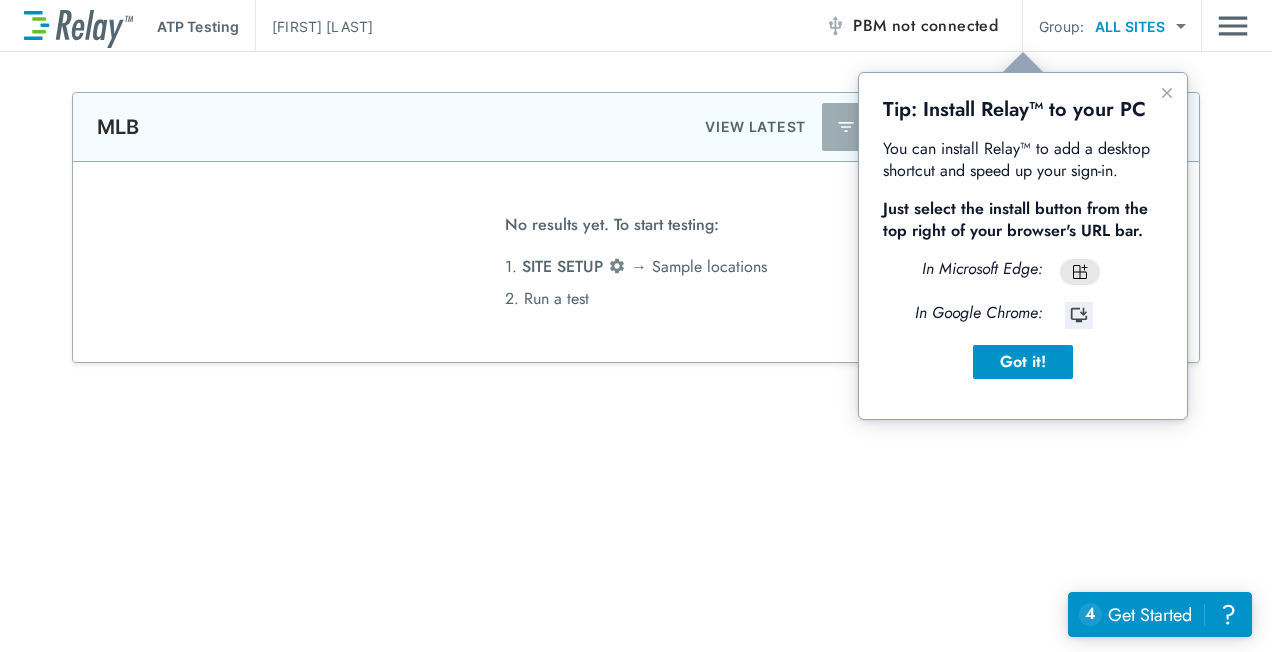 click 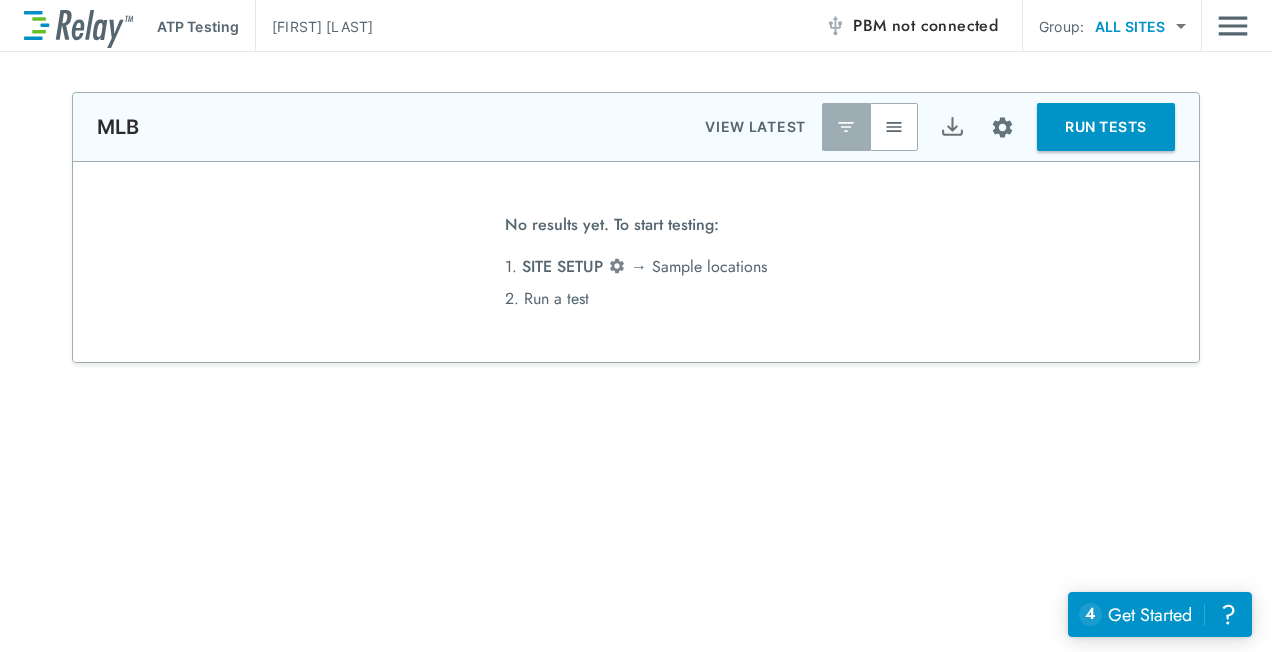 click at bounding box center (846, 127) 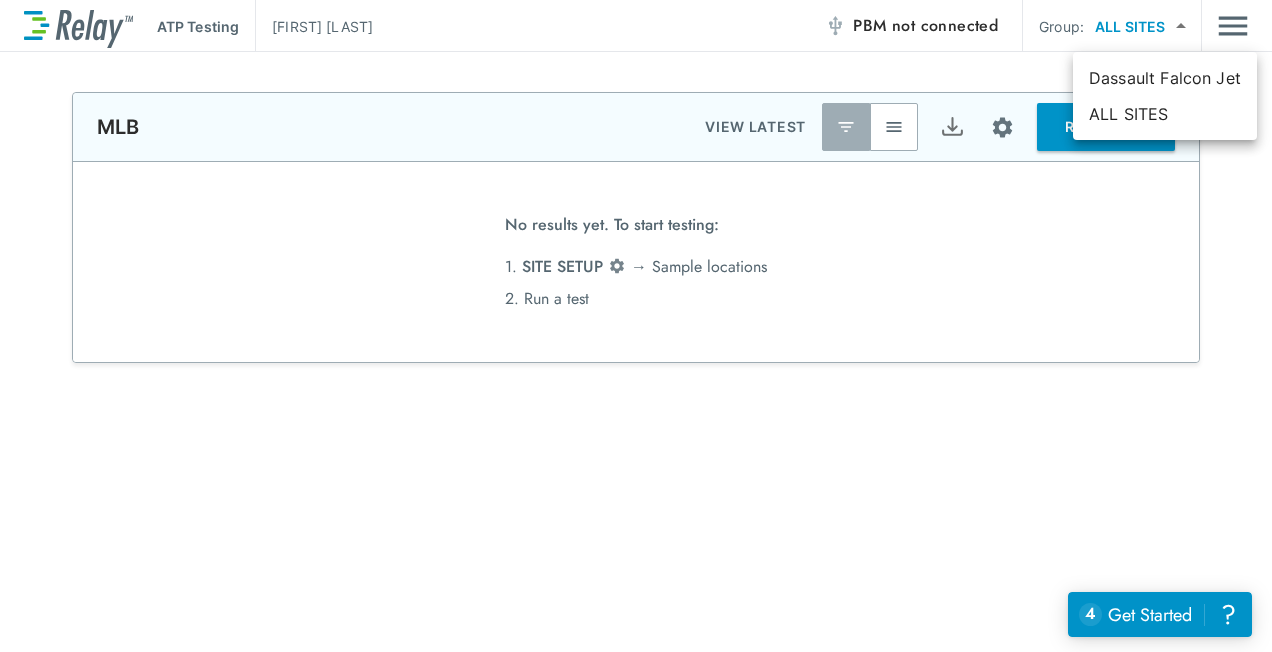 click on "**********" at bounding box center [636, 326] 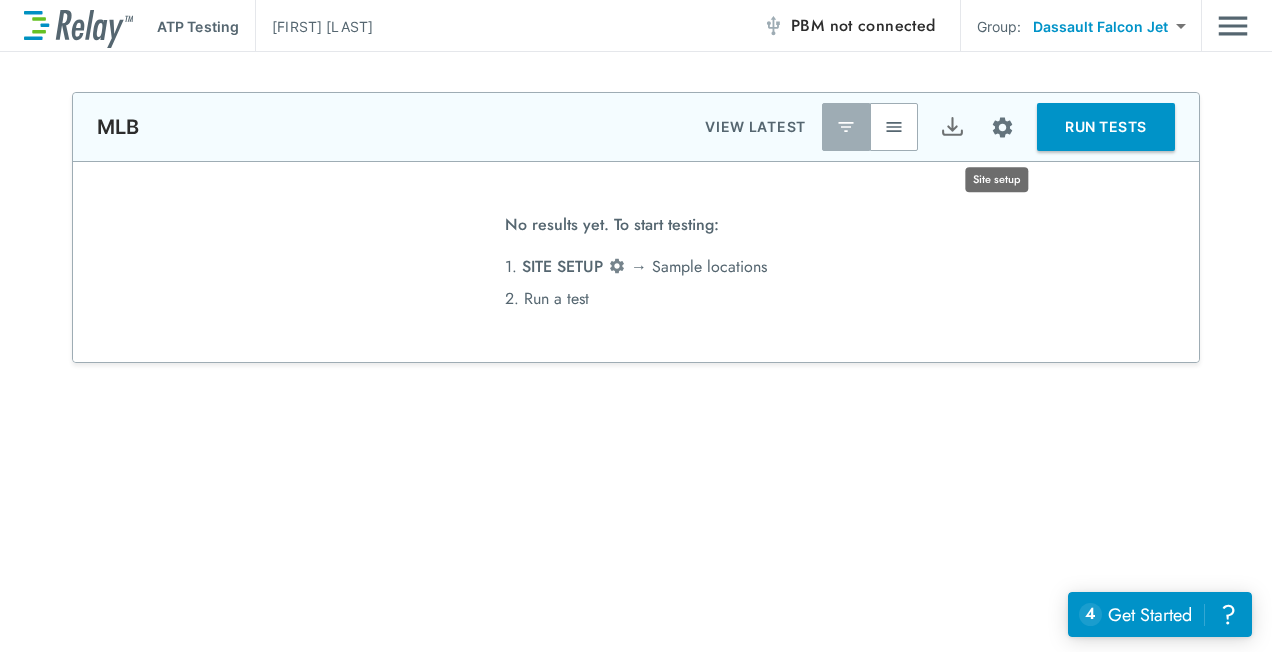 click at bounding box center [1002, 127] 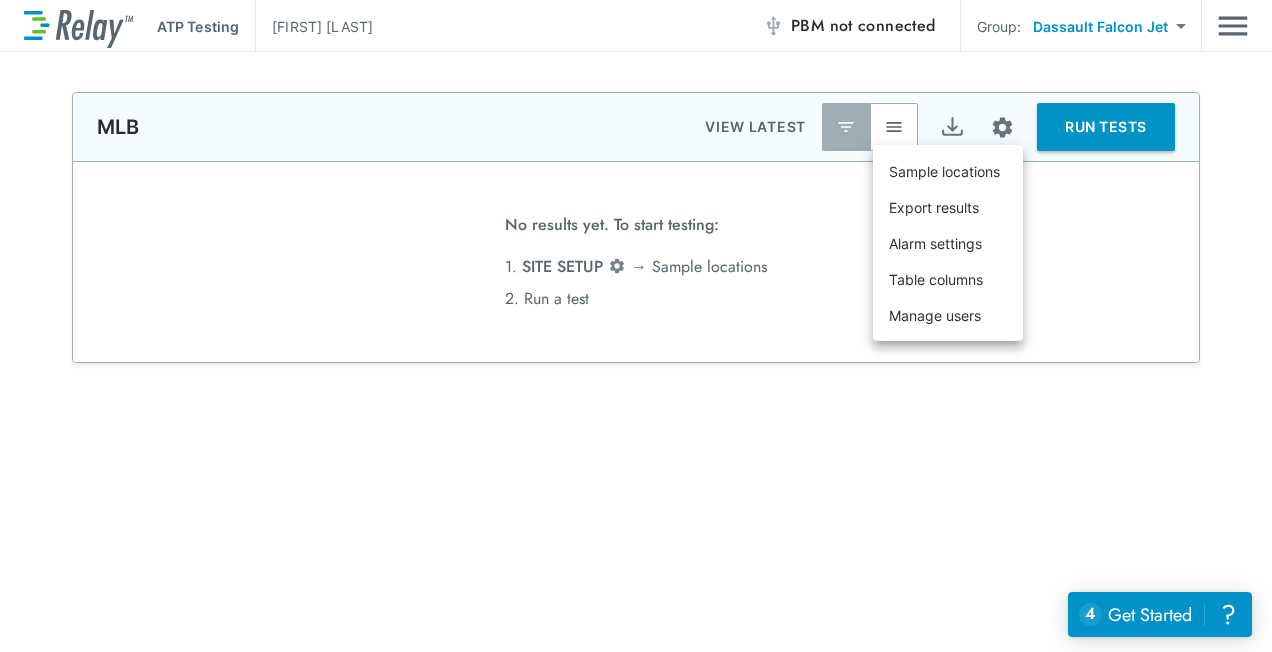 click at bounding box center [636, 326] 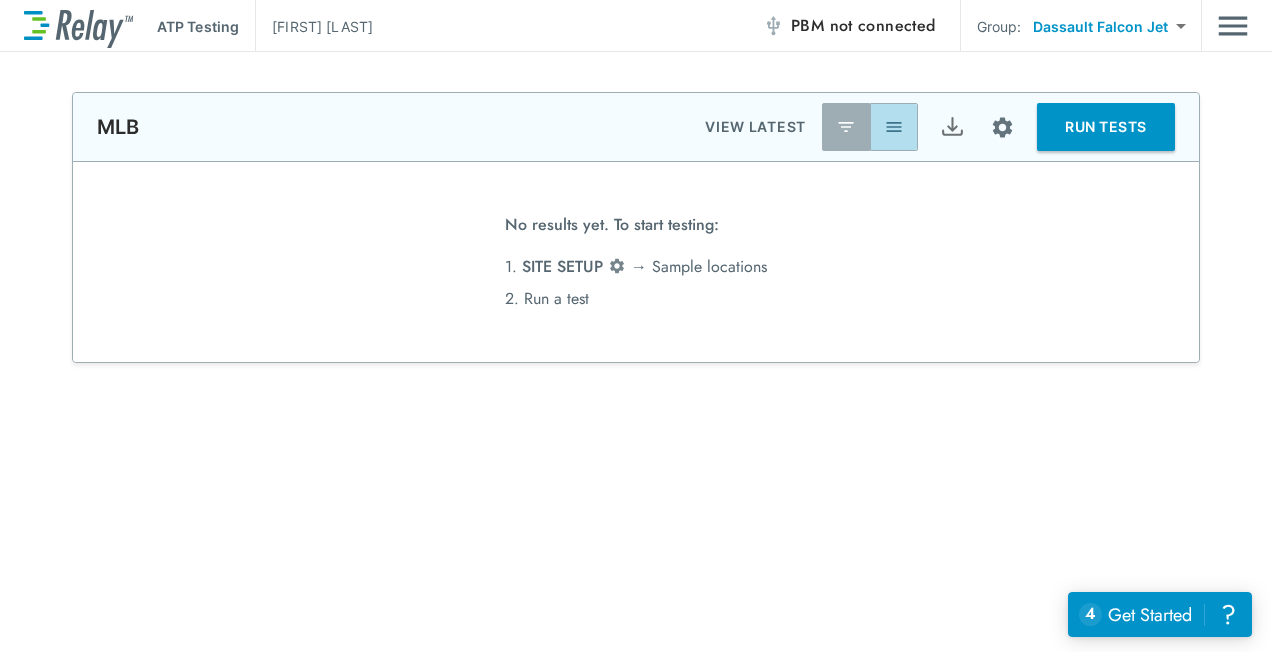click at bounding box center (894, 127) 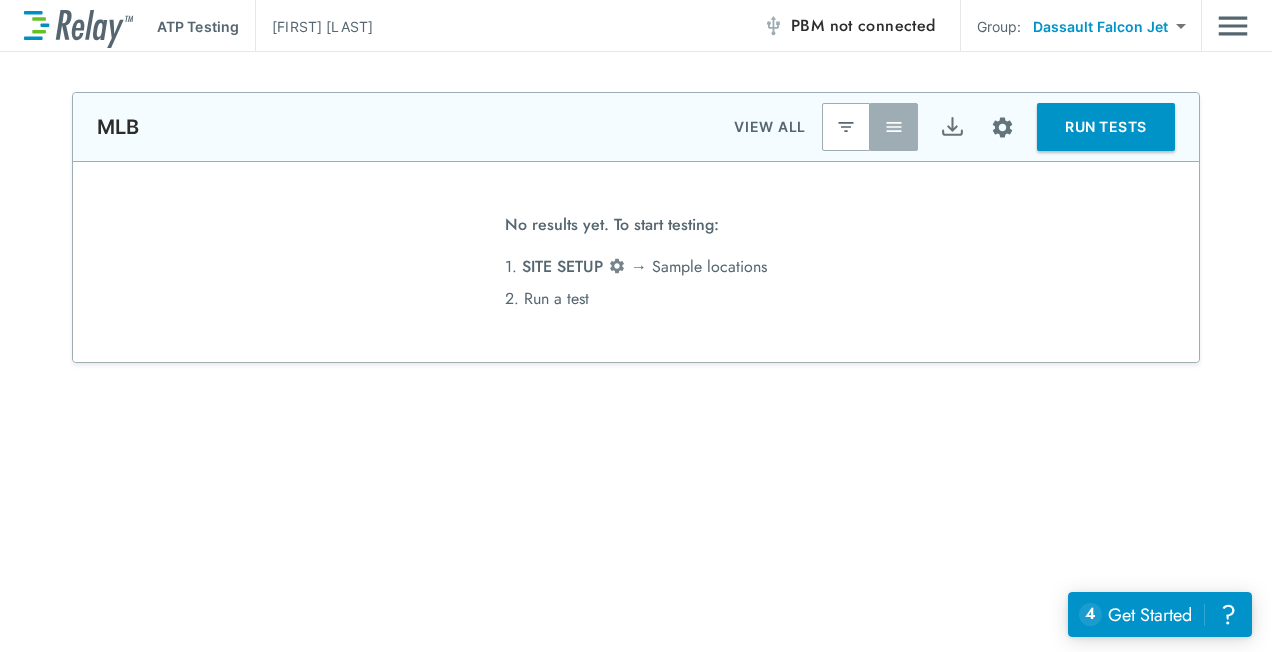 click on "VIEW ALL" at bounding box center (770, 127) 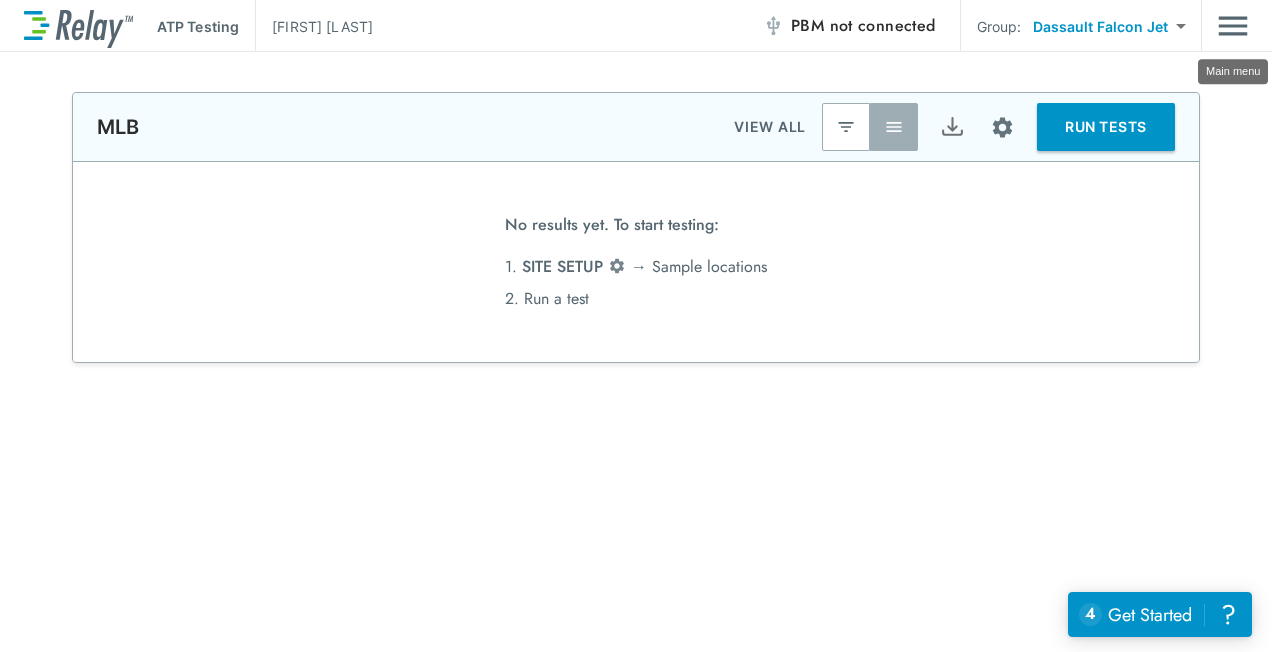 click at bounding box center [1233, 26] 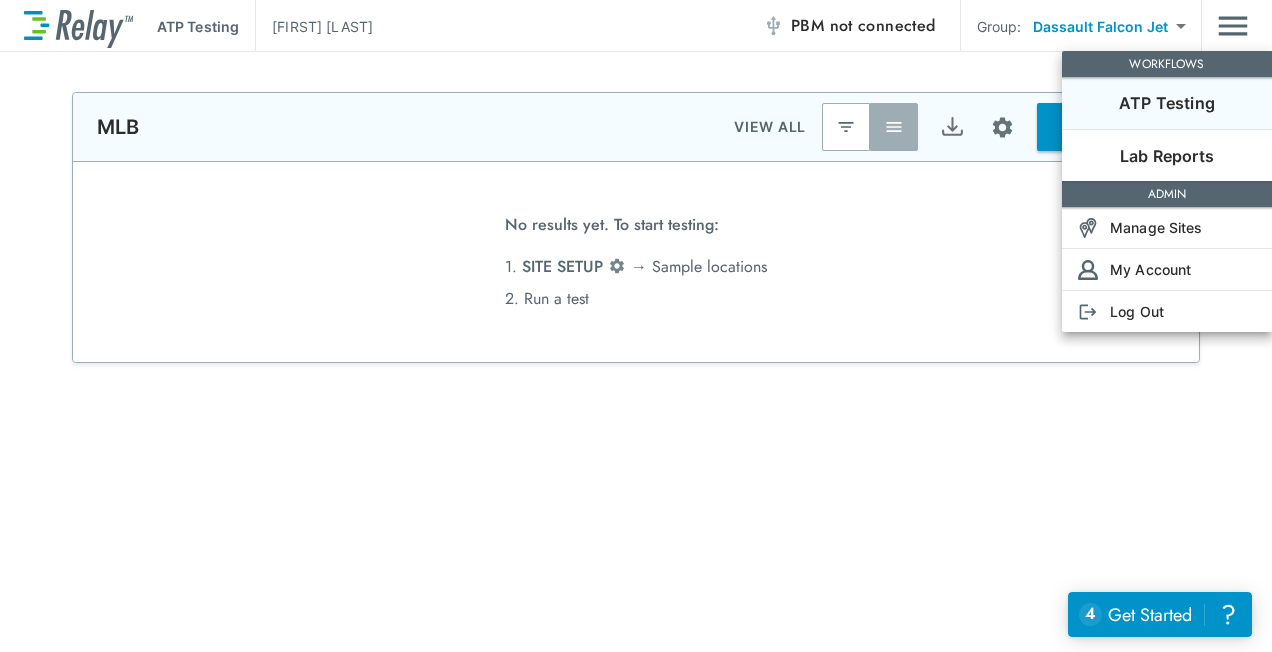 click on "Manage Sites" at bounding box center (1156, 227) 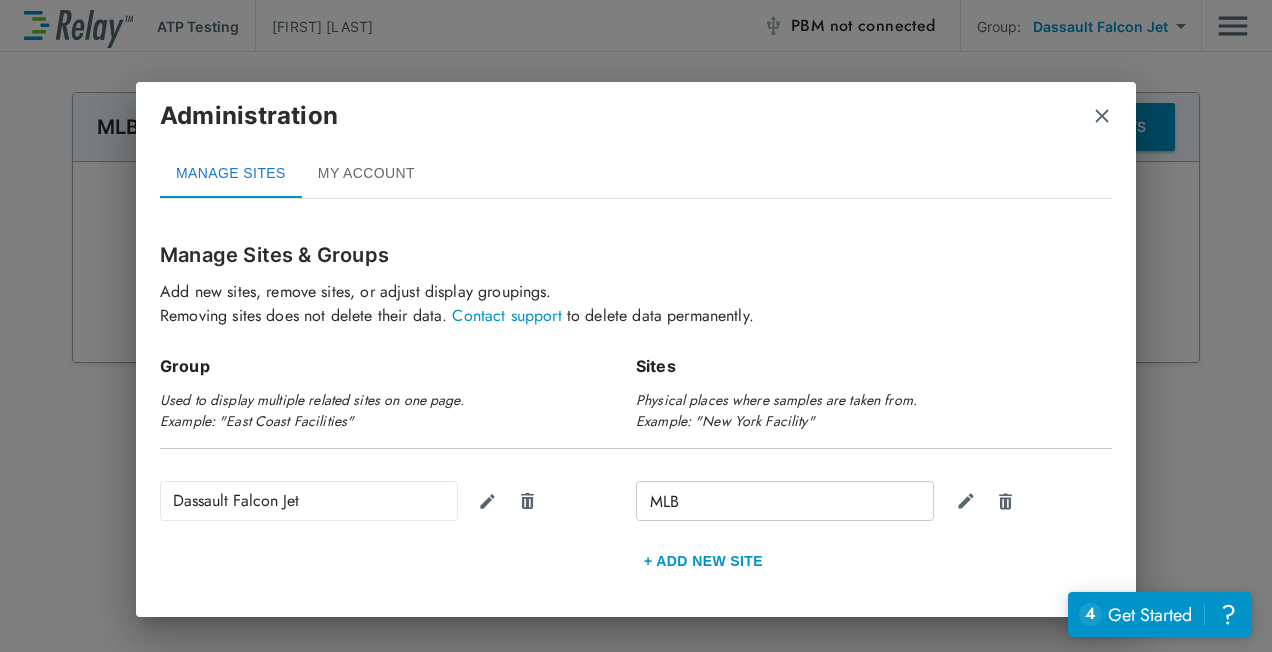 click on "Dassault Falcon Jet" at bounding box center (309, 501) 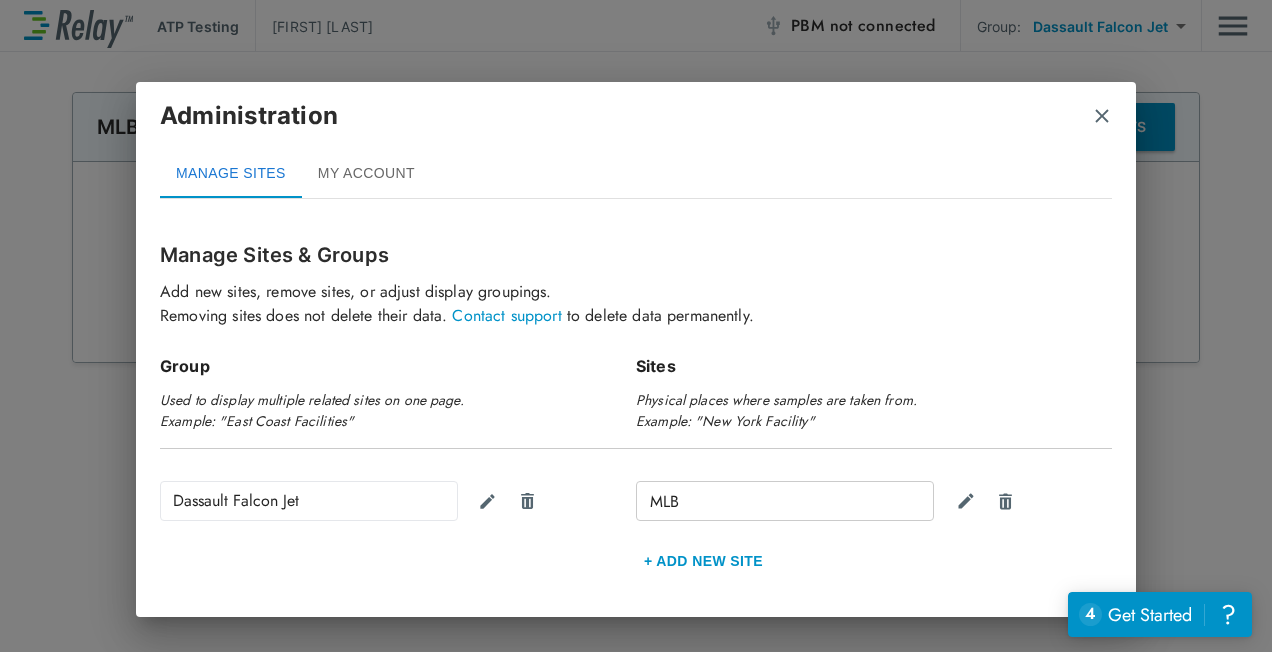 click at bounding box center (1102, 116) 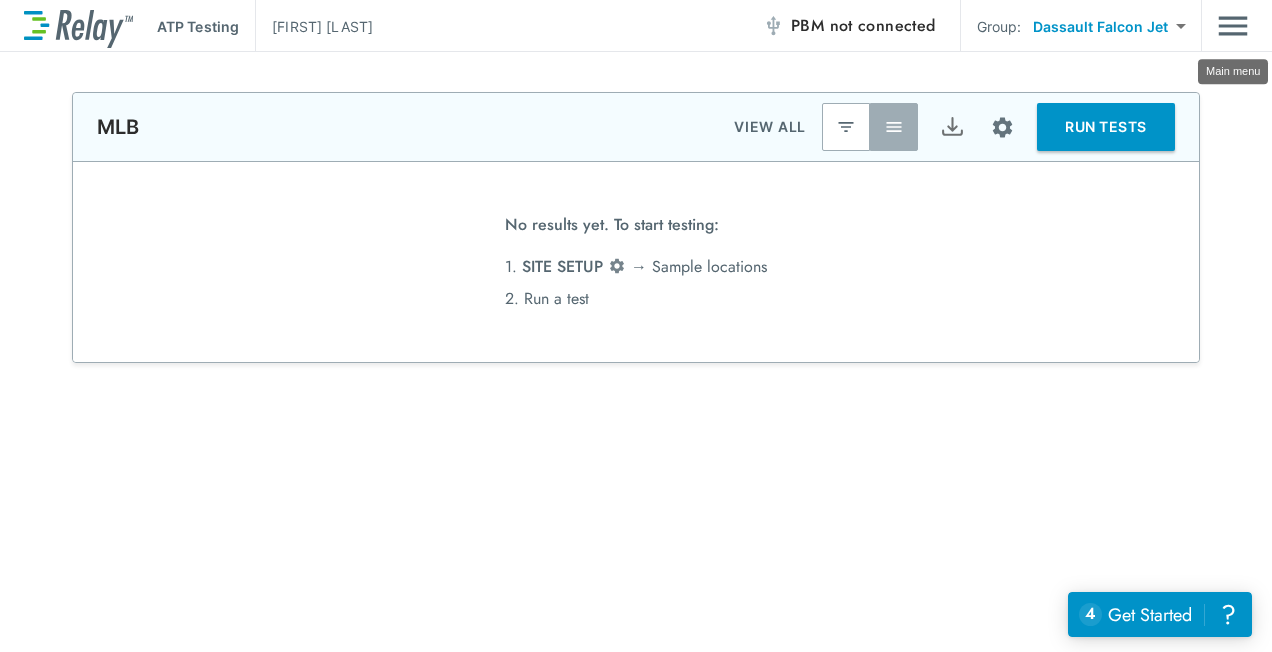 click at bounding box center (1233, 26) 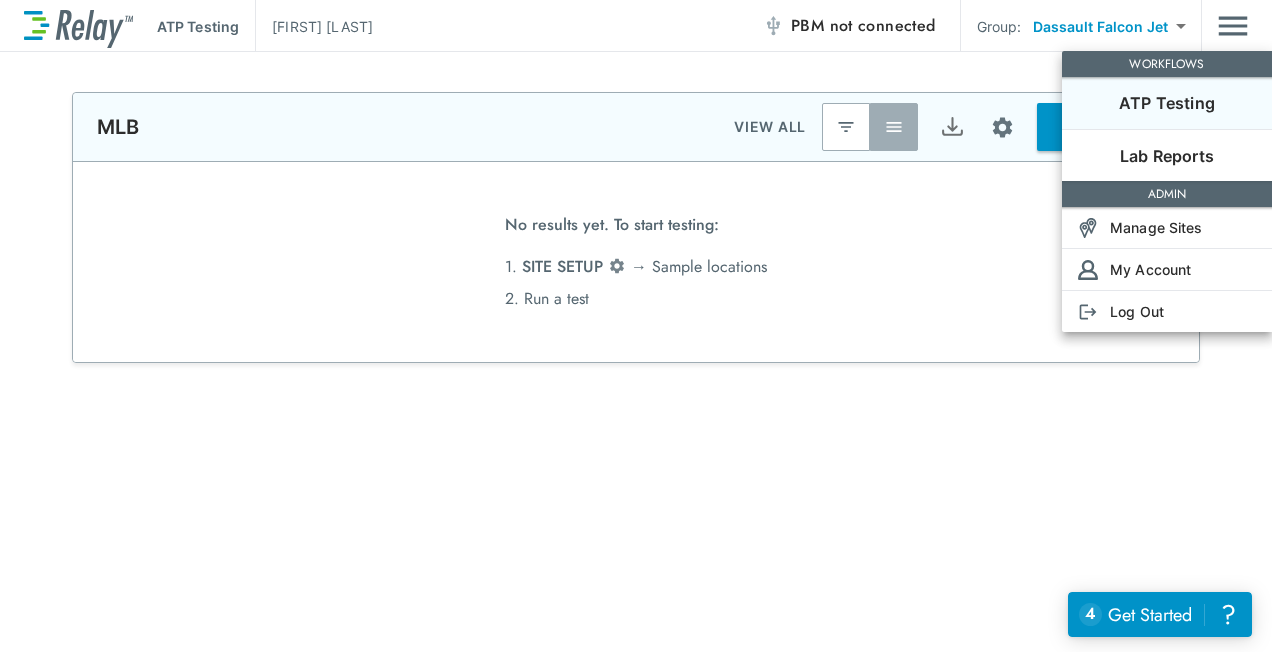 click on "My Account" at bounding box center (1150, 269) 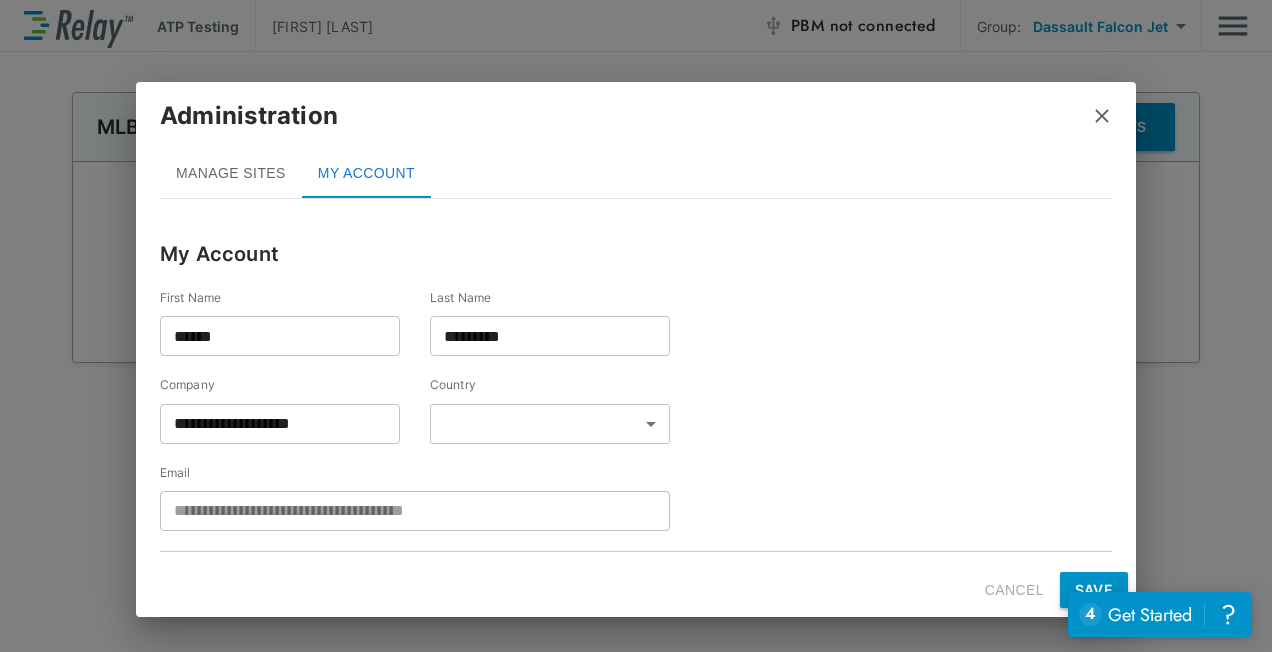 click at bounding box center [1102, 116] 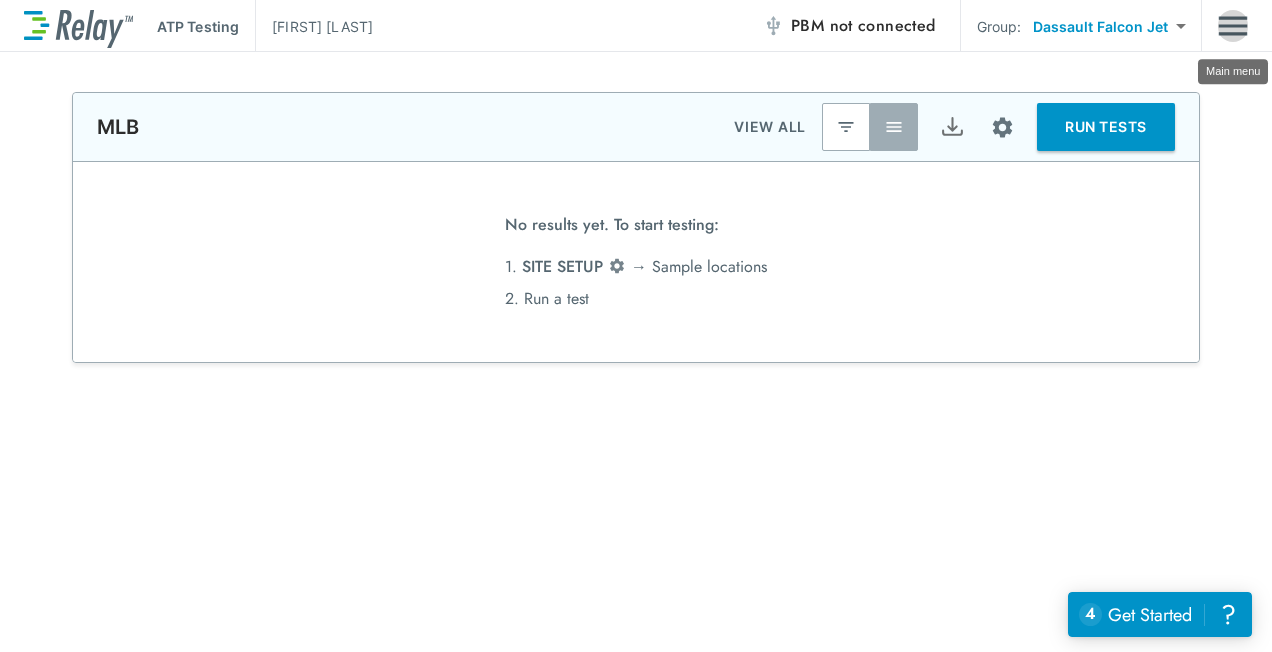 click at bounding box center (1233, 26) 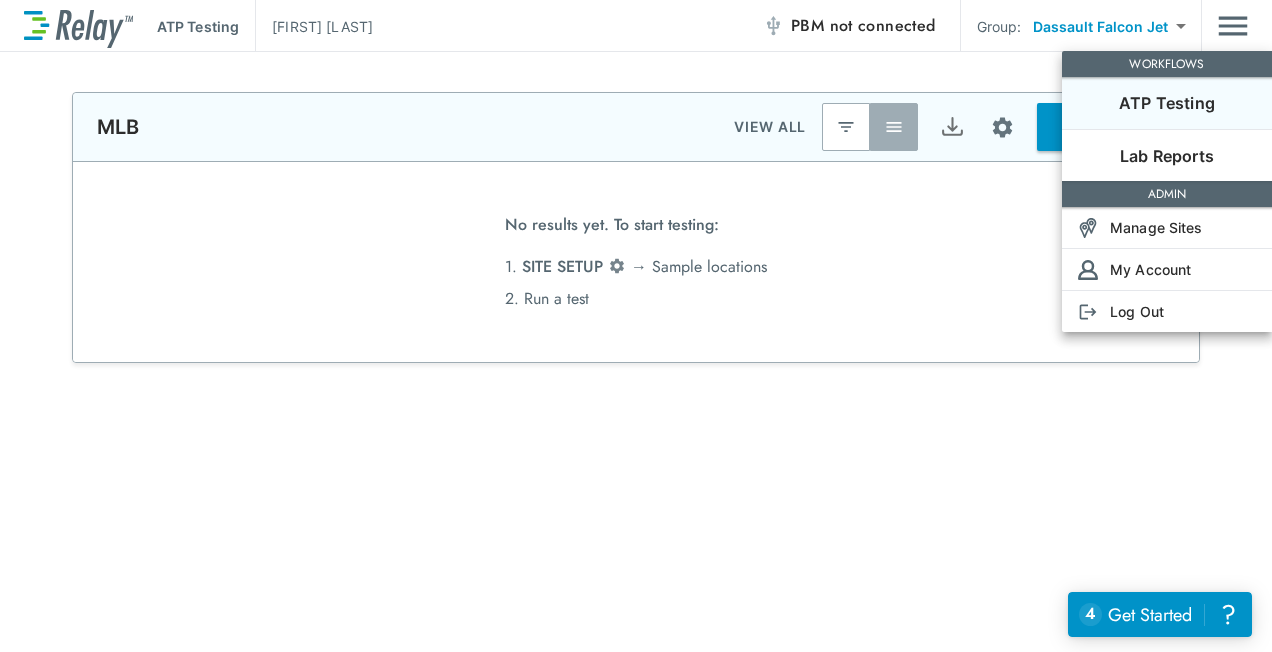 click on "Manage Sites" at bounding box center [1156, 227] 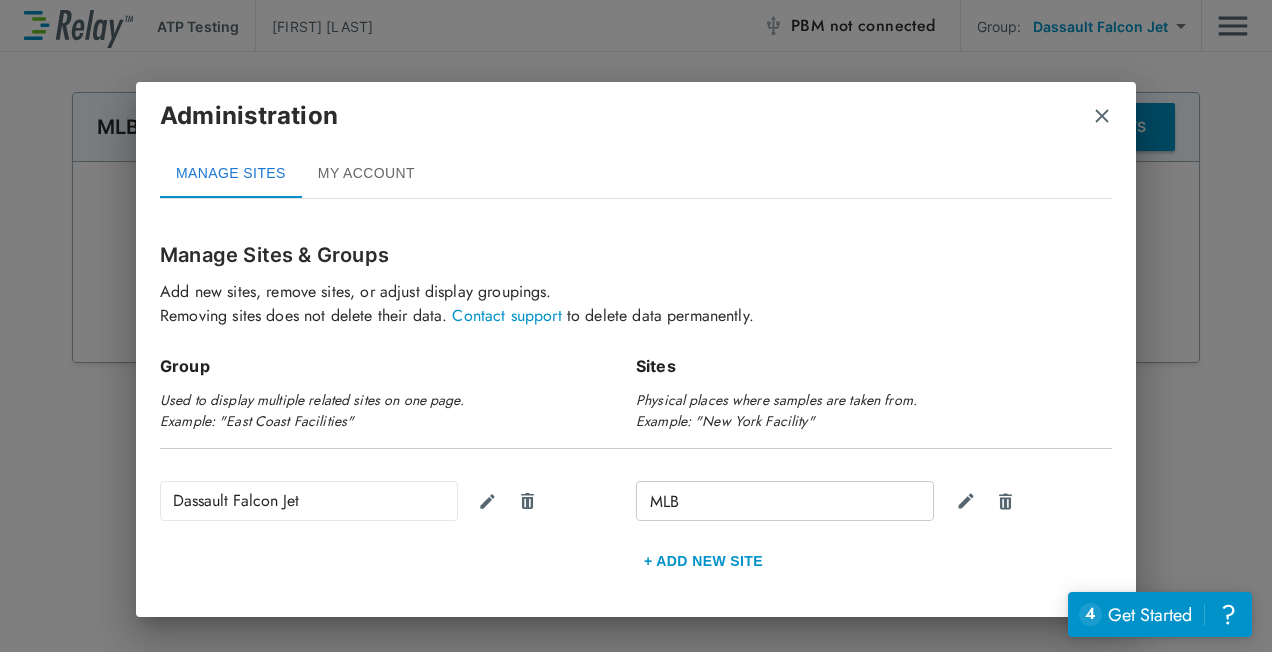 scroll, scrollTop: 80, scrollLeft: 0, axis: vertical 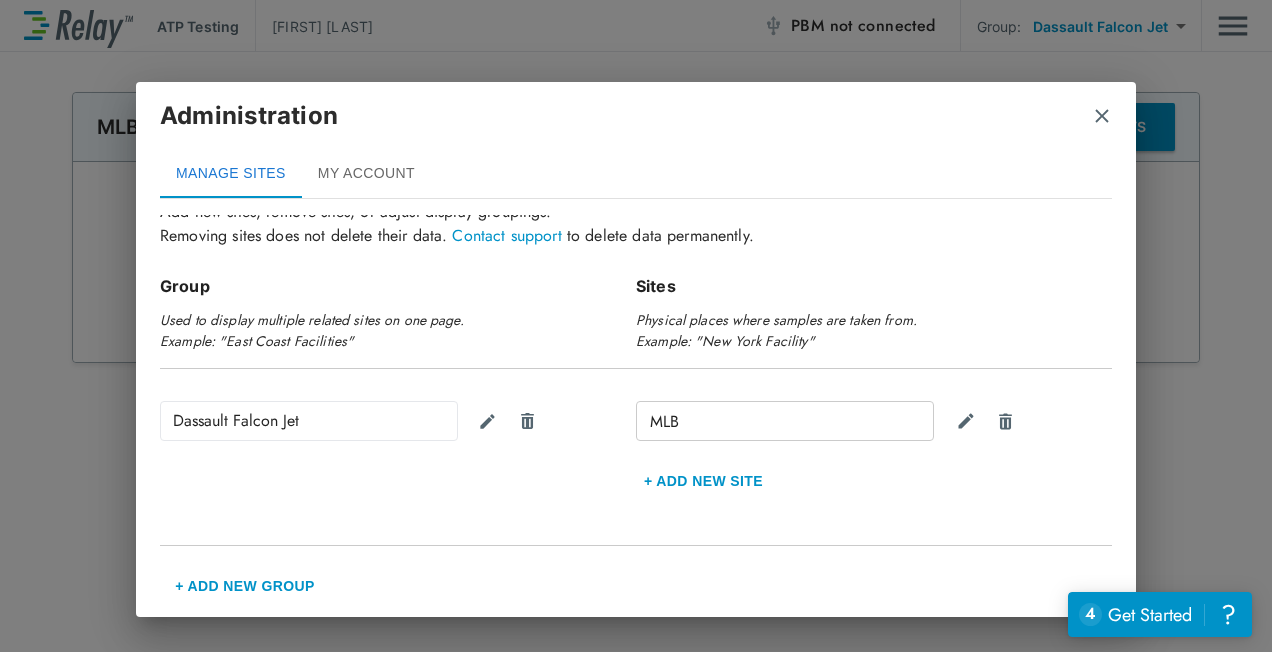 click on "+ Add New Group" at bounding box center (245, 586) 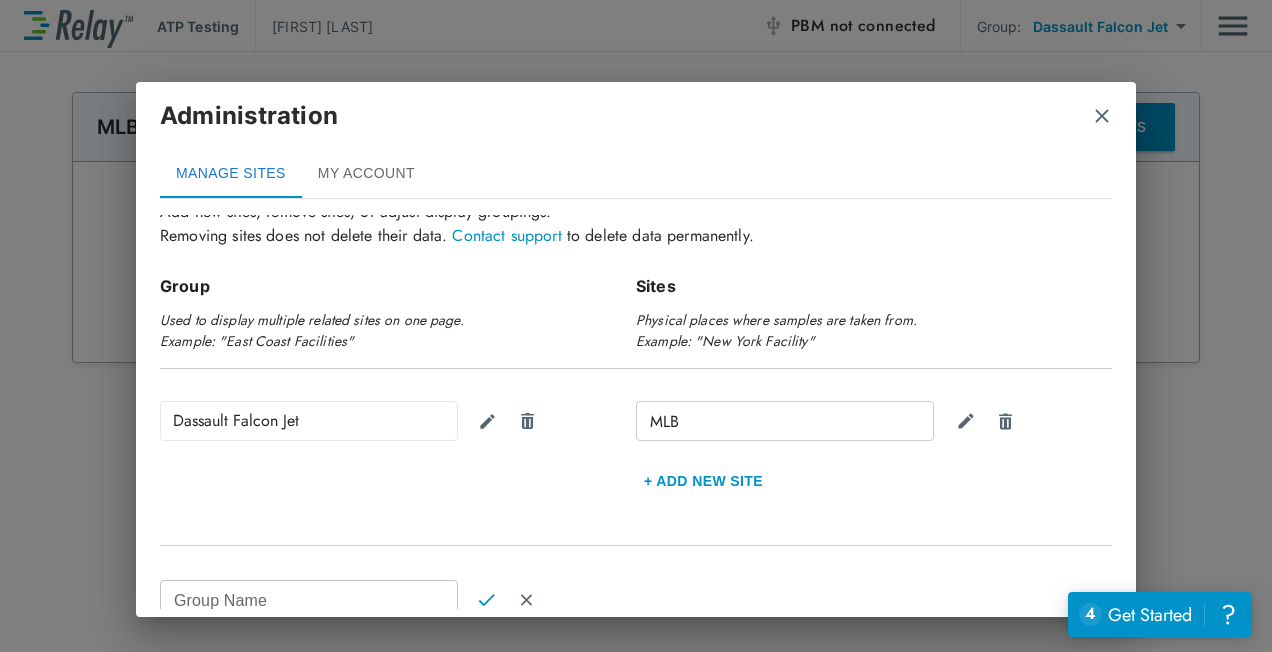 scroll, scrollTop: 211, scrollLeft: 0, axis: vertical 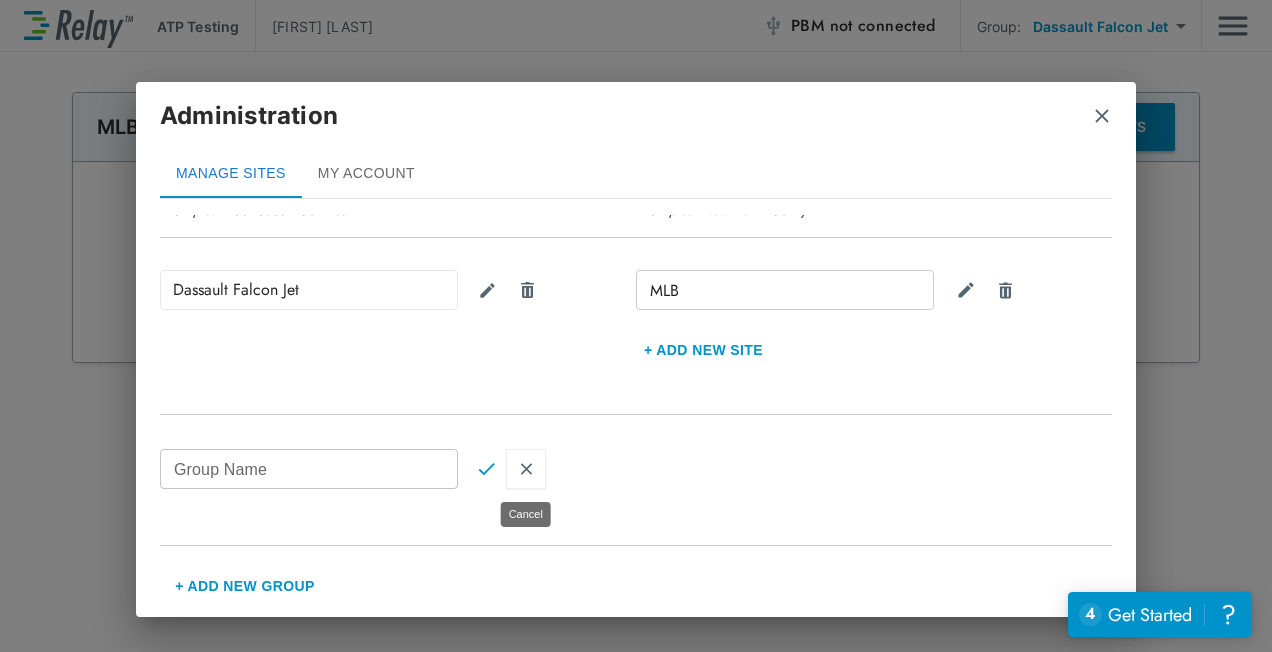 click at bounding box center (526, 469) 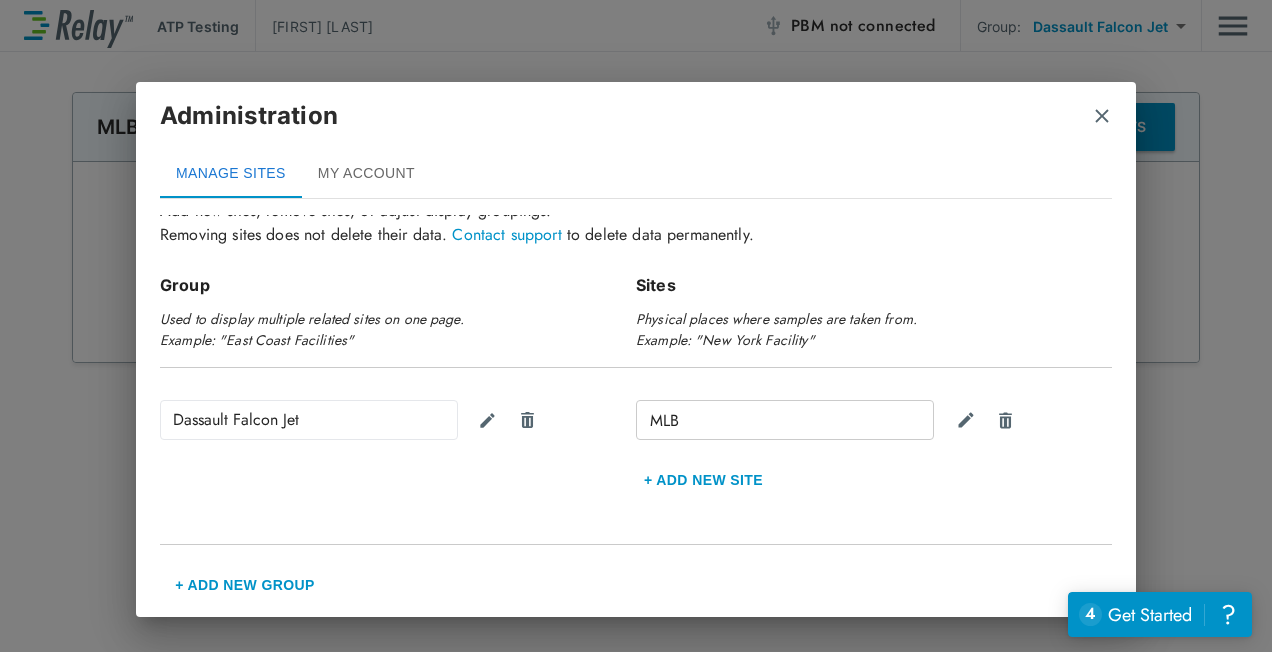 scroll, scrollTop: 80, scrollLeft: 0, axis: vertical 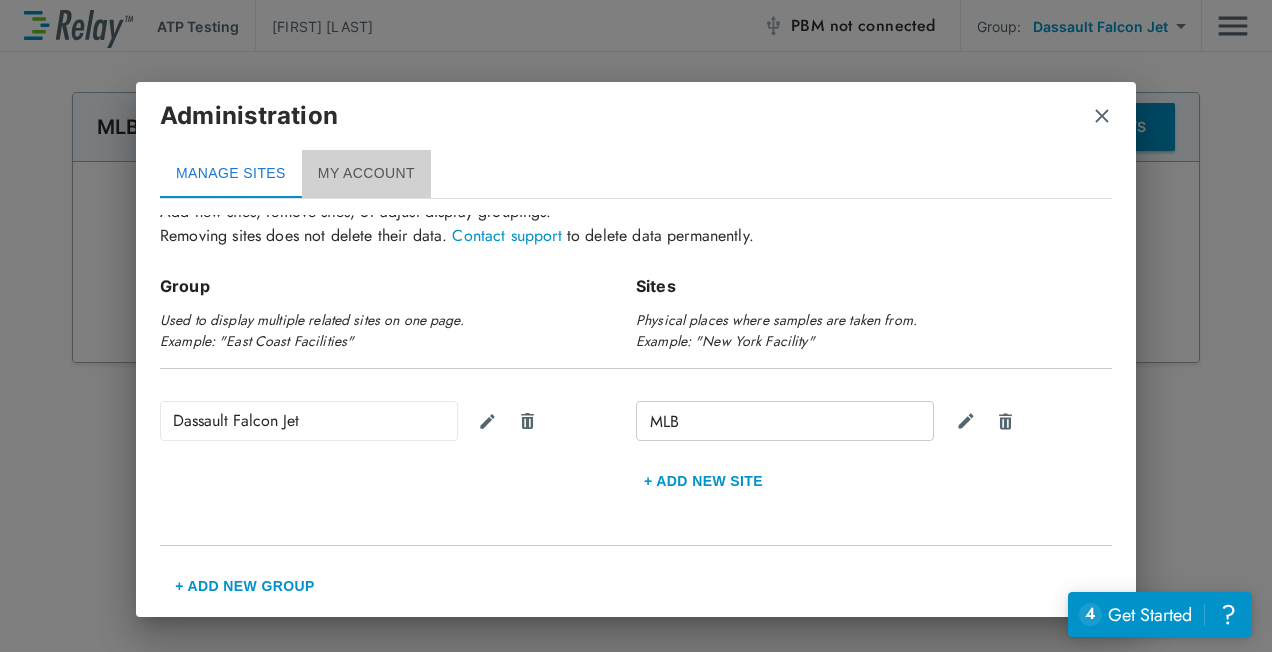 click on "MY ACCOUNT" at bounding box center (366, 174) 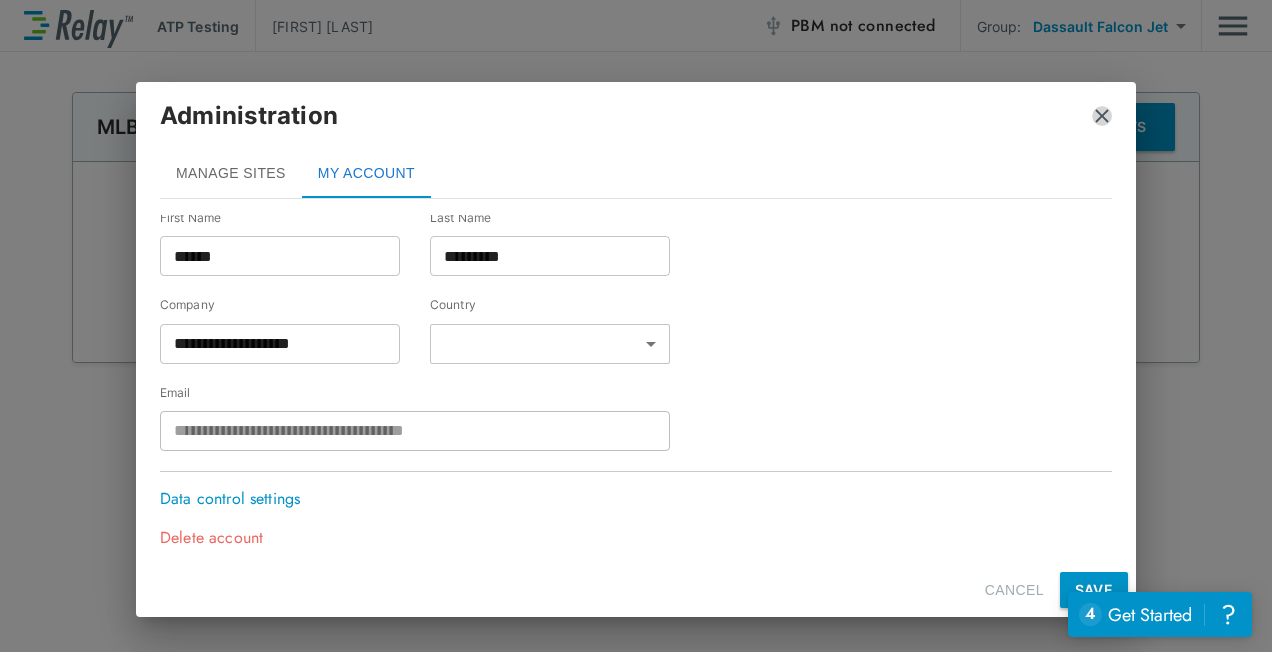 click at bounding box center (1102, 116) 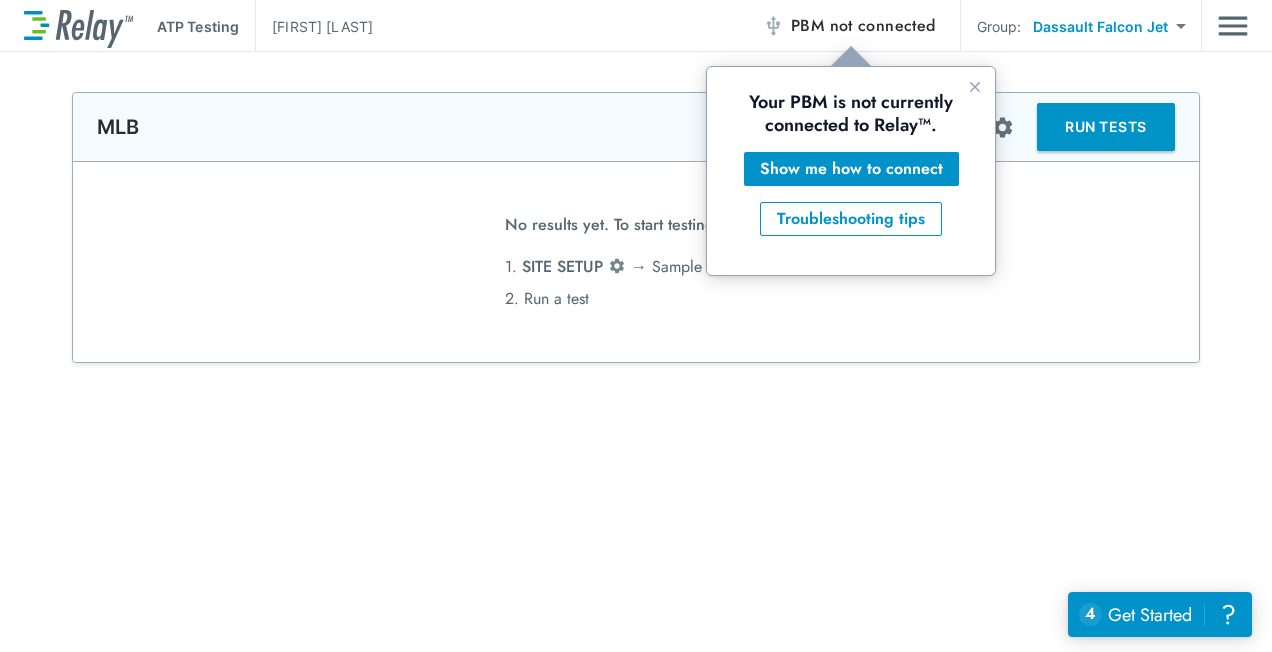 scroll, scrollTop: 0, scrollLeft: 0, axis: both 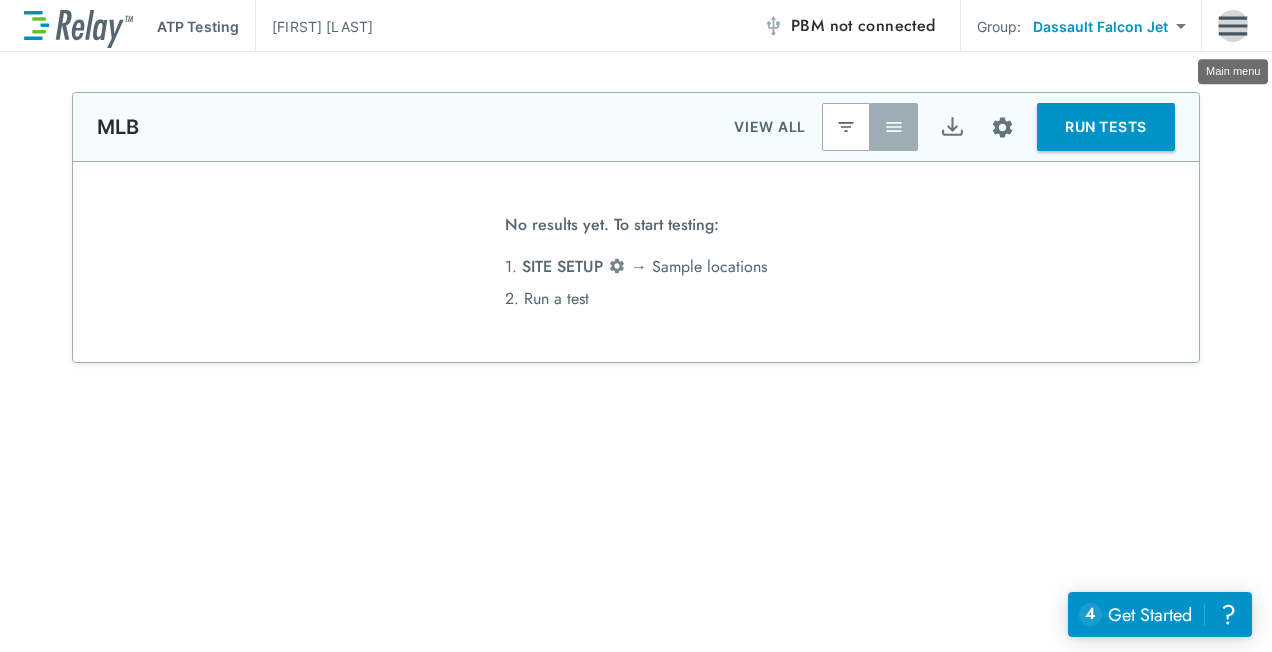 click at bounding box center (1233, 26) 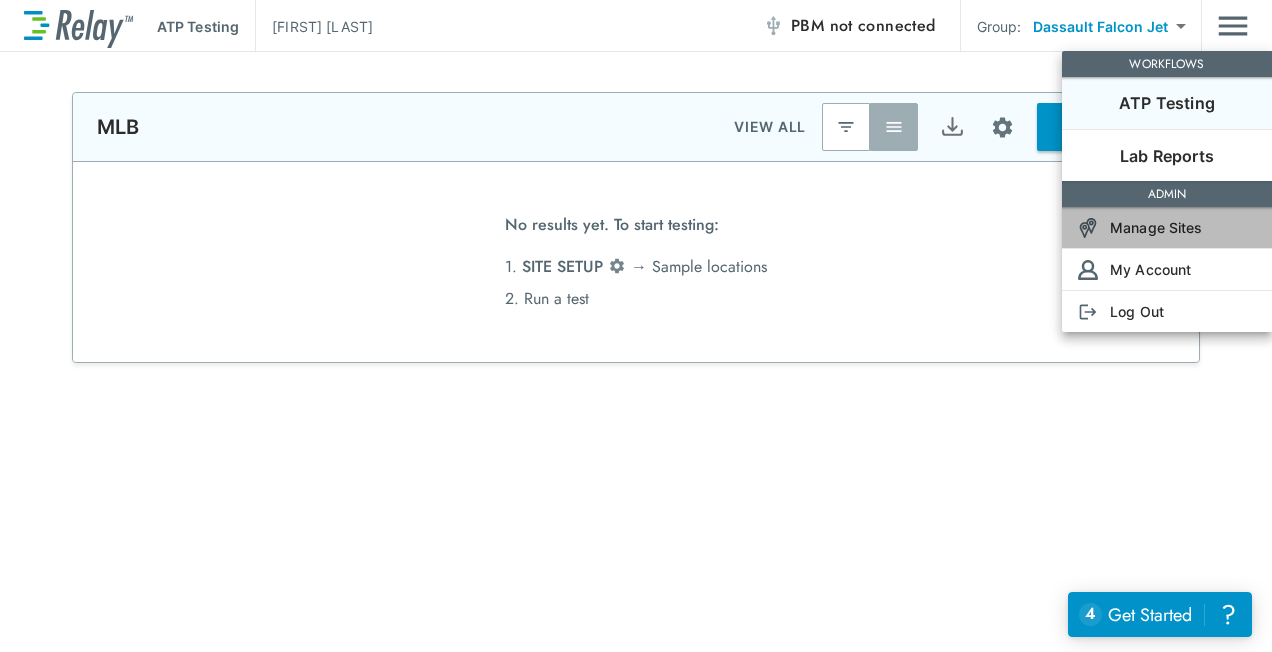 click on "Manage Sites" at bounding box center (1156, 227) 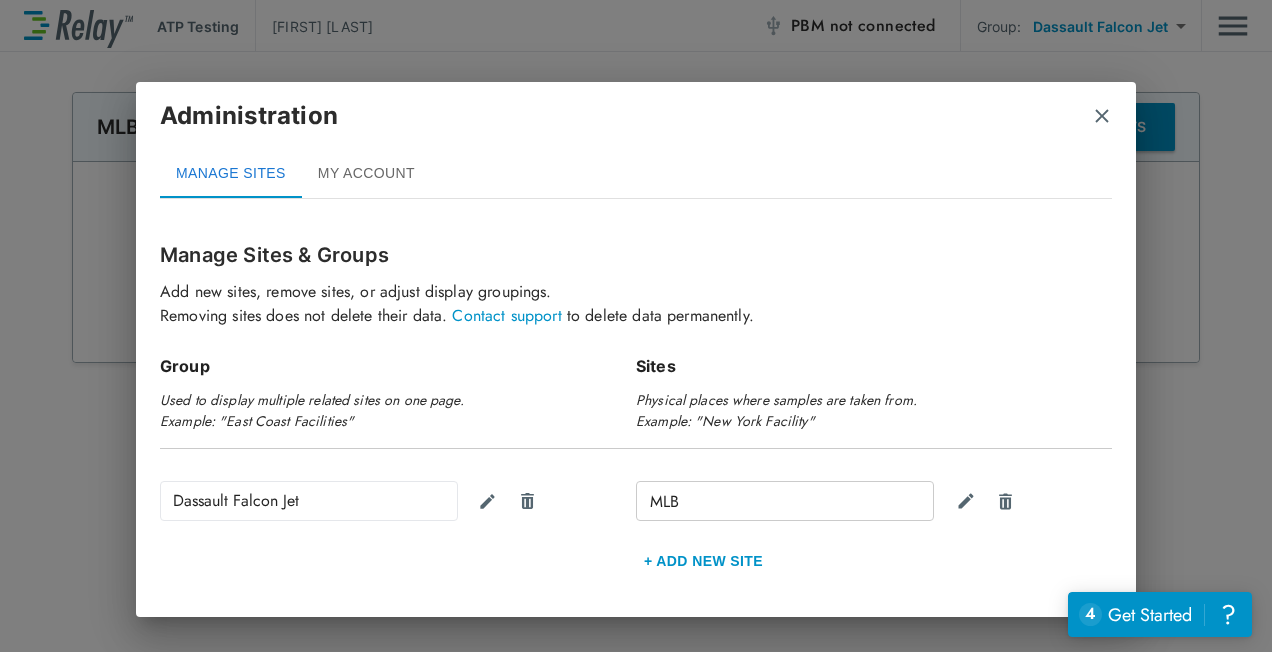 click on "MLB" at bounding box center [785, 501] 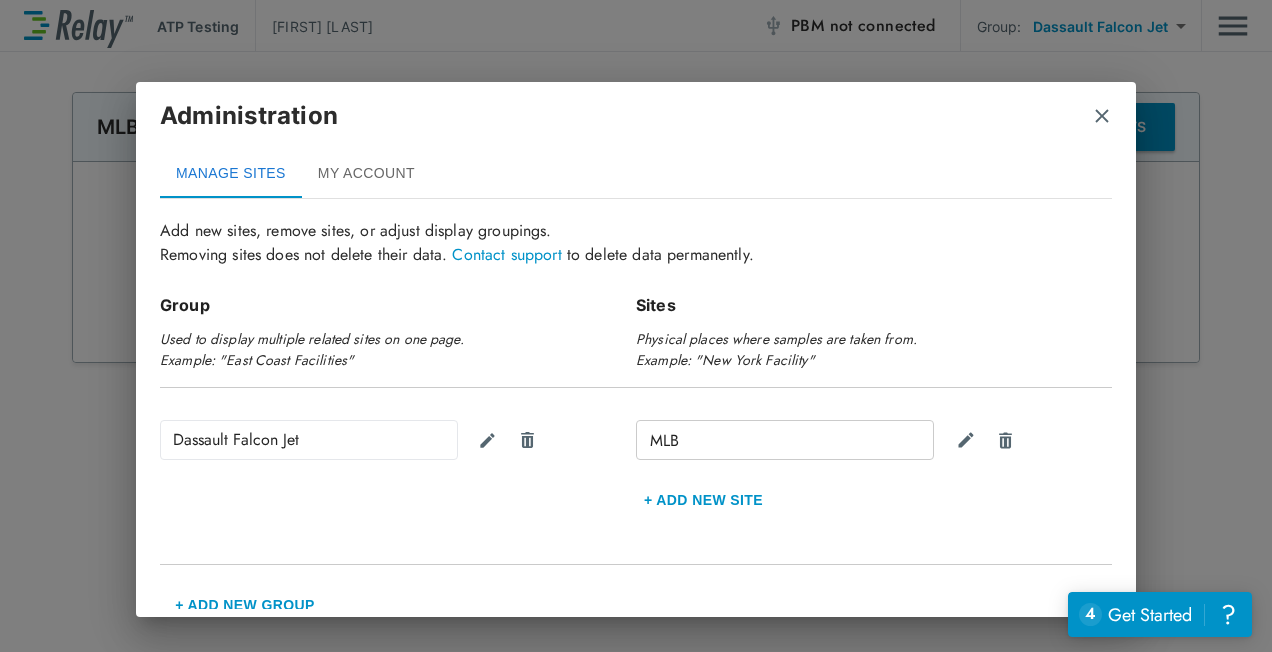 scroll, scrollTop: 80, scrollLeft: 0, axis: vertical 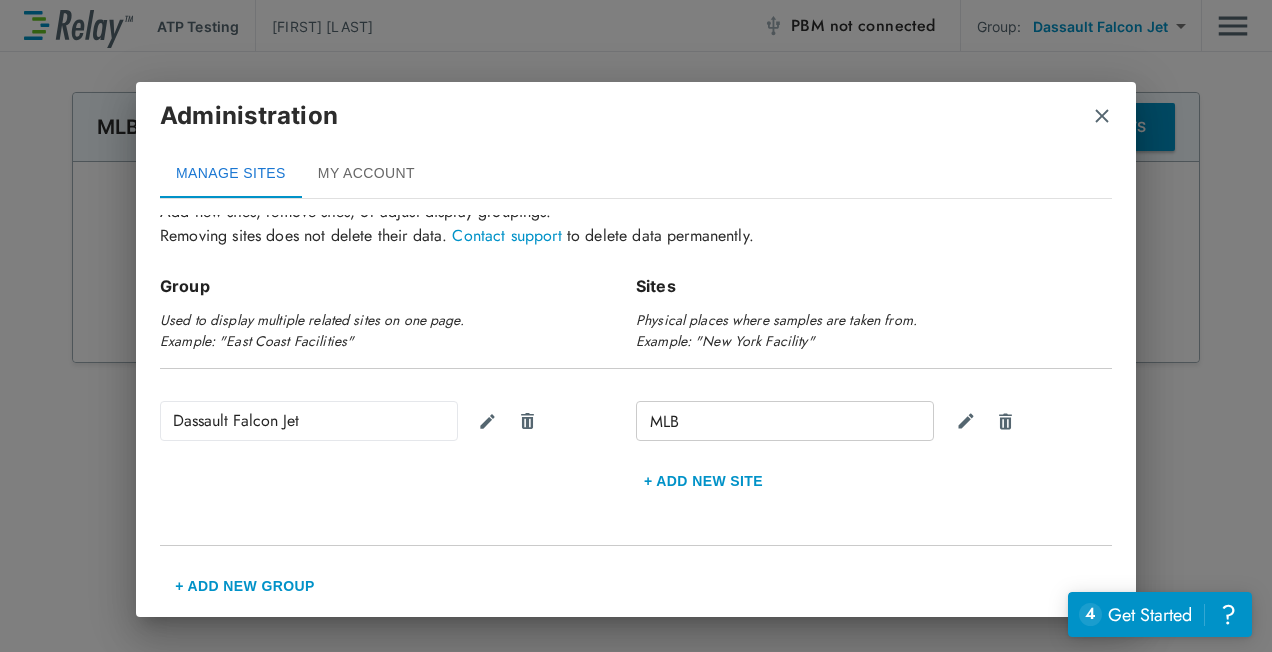 click on "MLB" at bounding box center (785, 421) 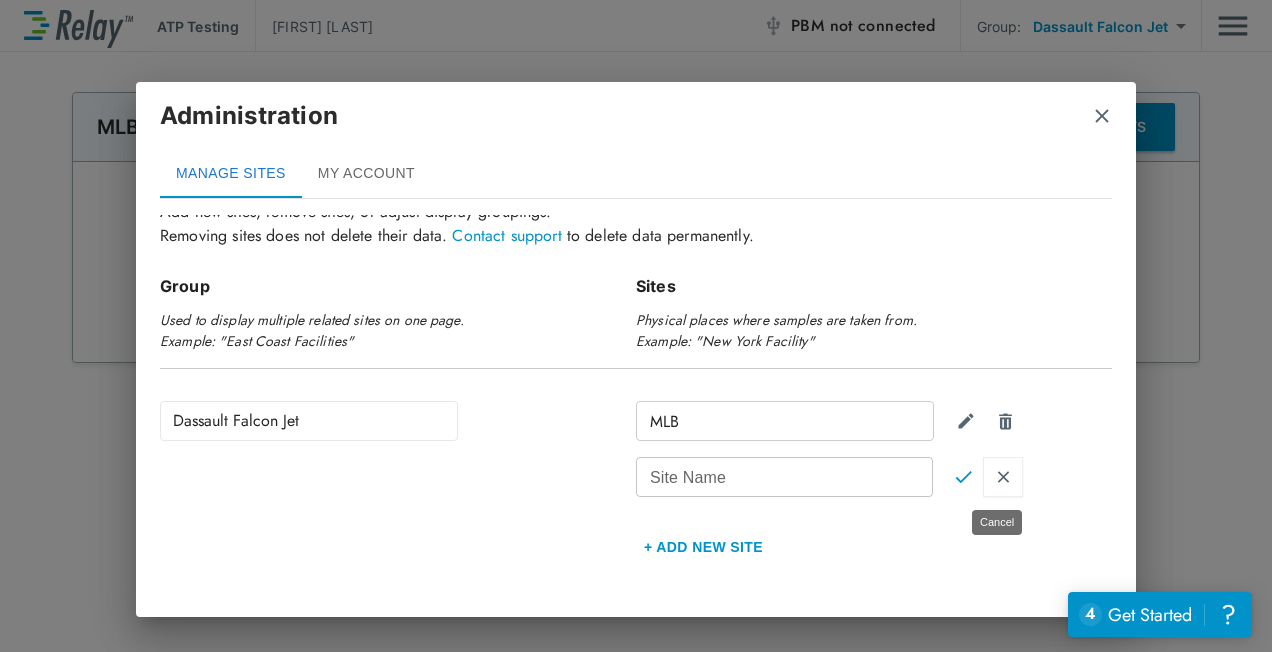 click at bounding box center [1003, 477] 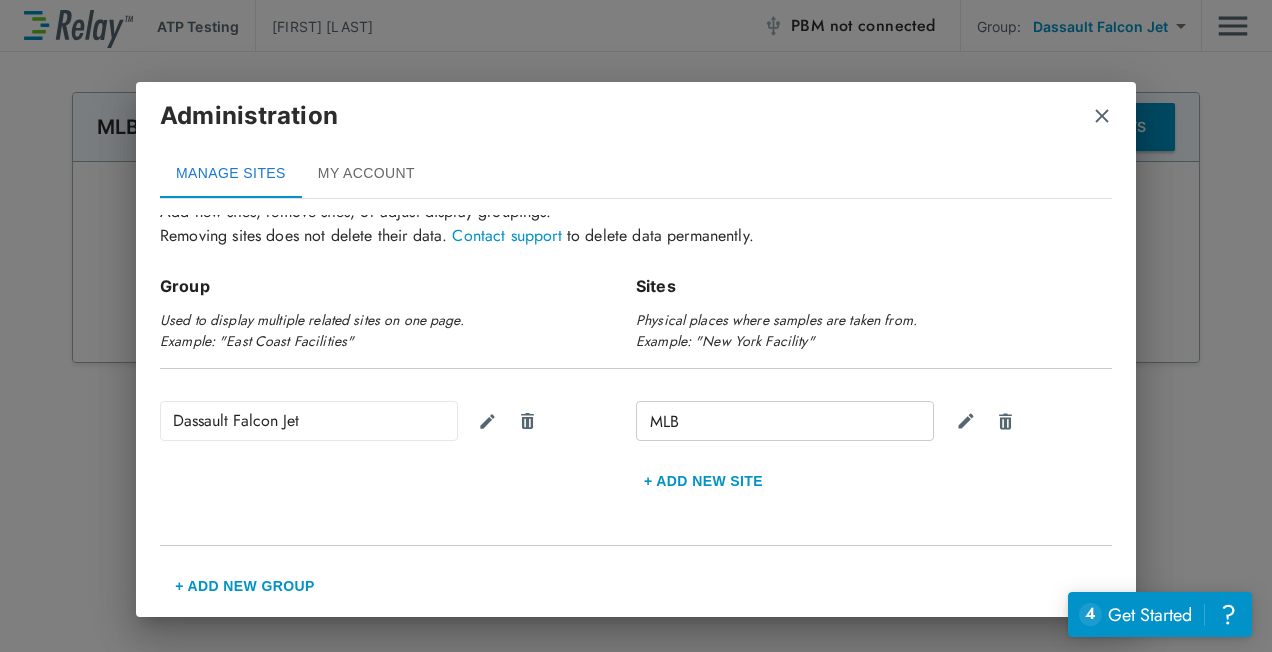 click on "MLB   + Add new Site" at bounding box center (874, 453) 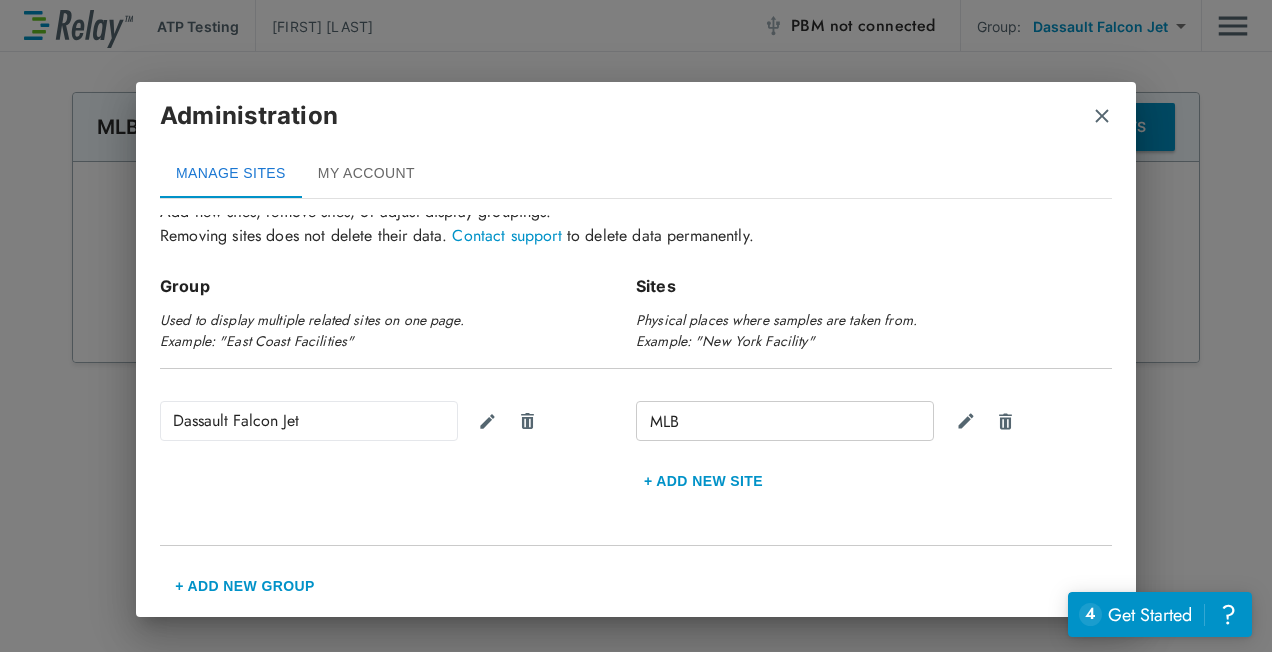 click at bounding box center (1102, 116) 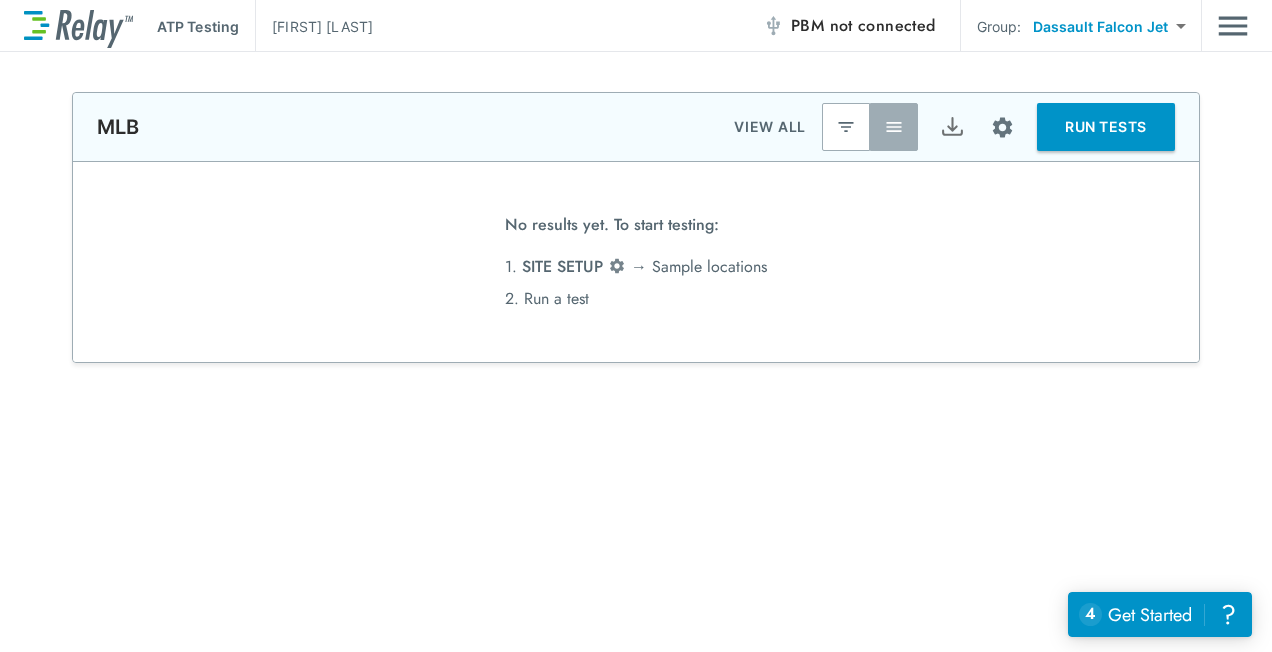 click on "**********" at bounding box center [636, 326] 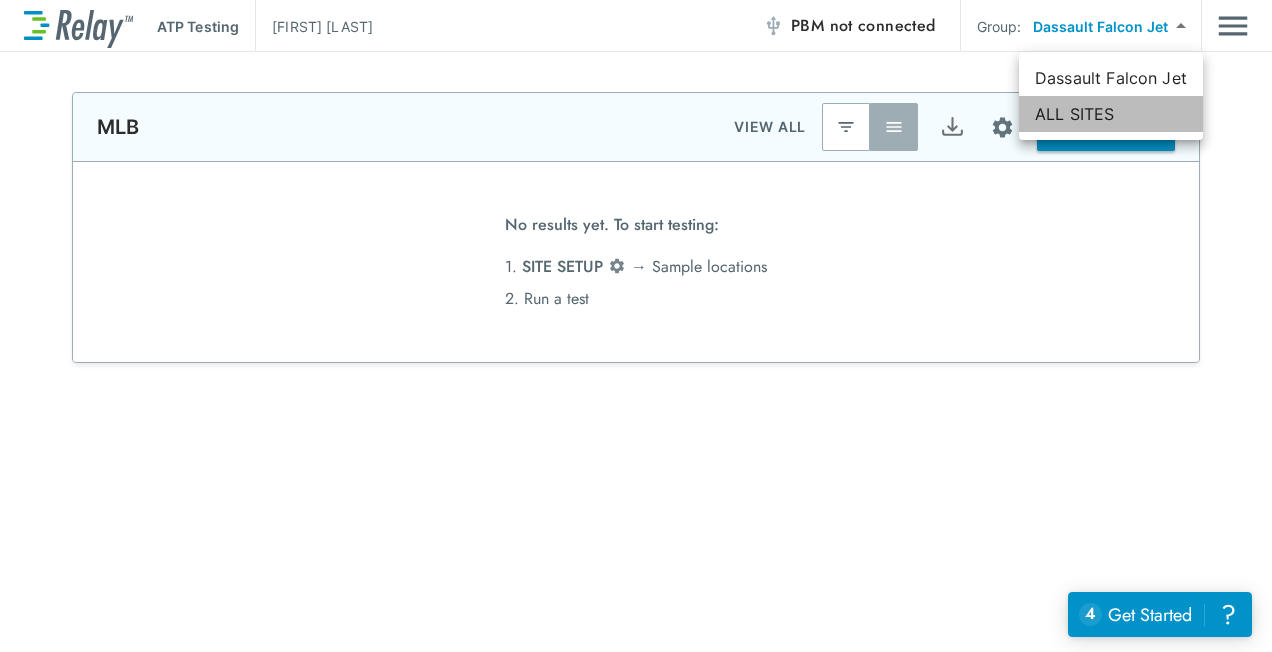click on "ALL SITES" at bounding box center [1111, 114] 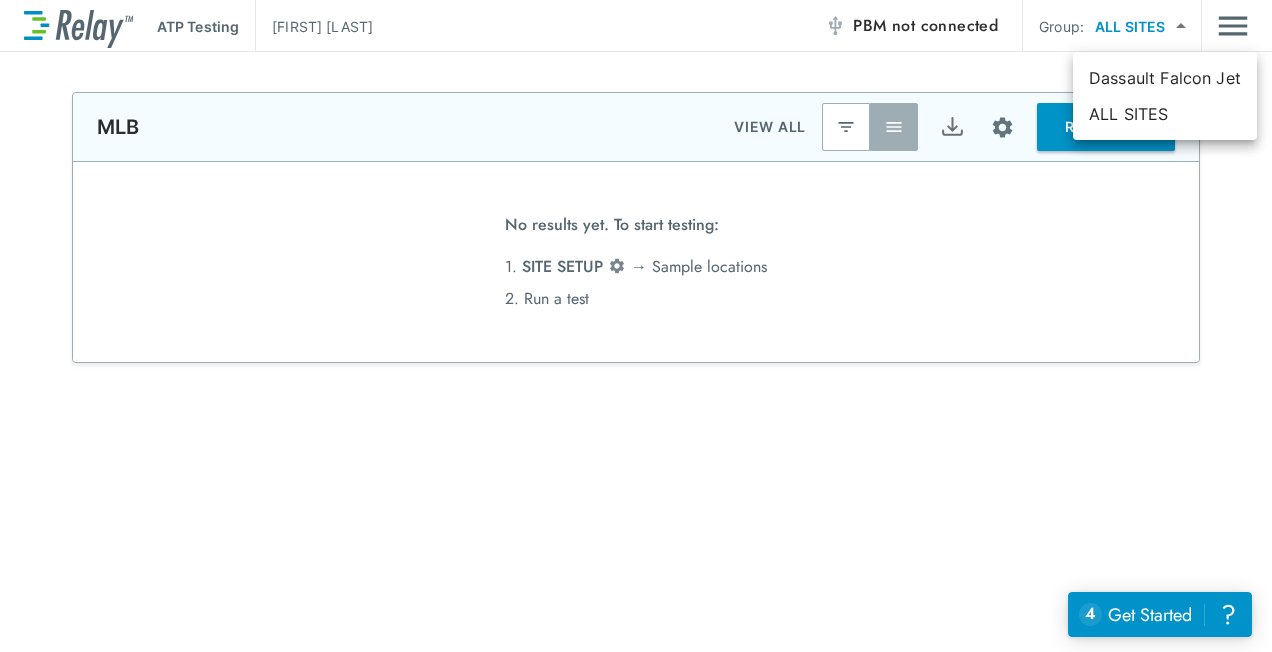 click on "**********" at bounding box center [636, 326] 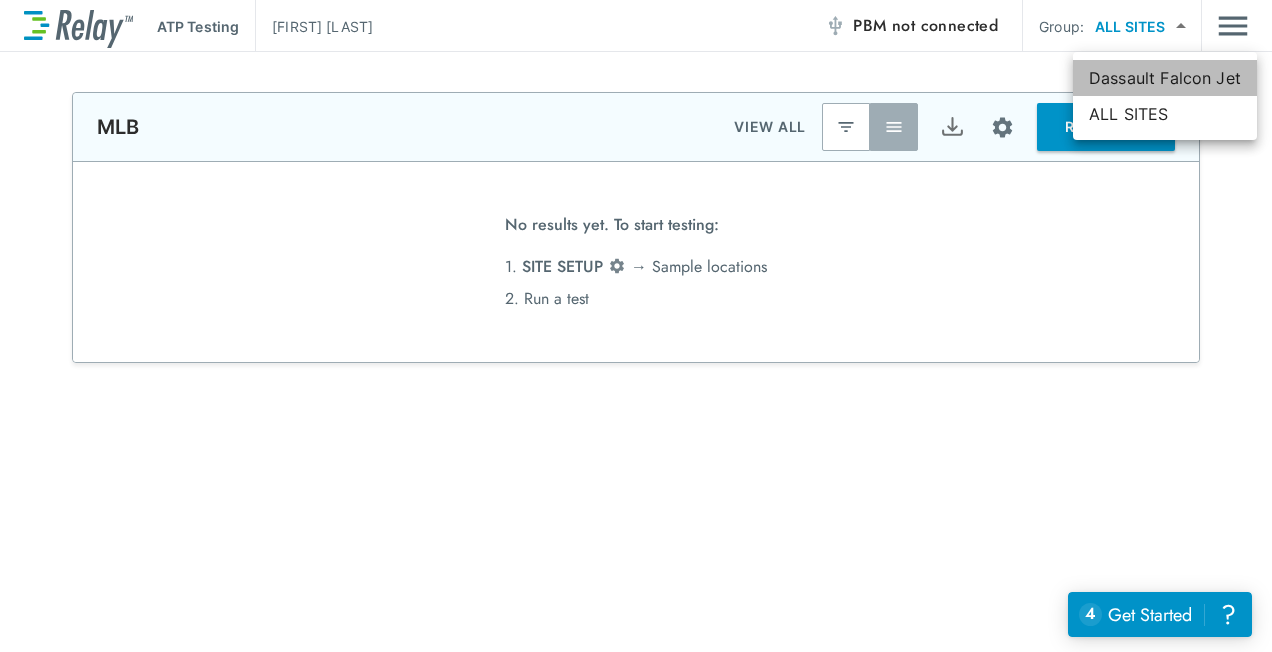 click on "Dassault Falcon Jet" at bounding box center [1165, 78] 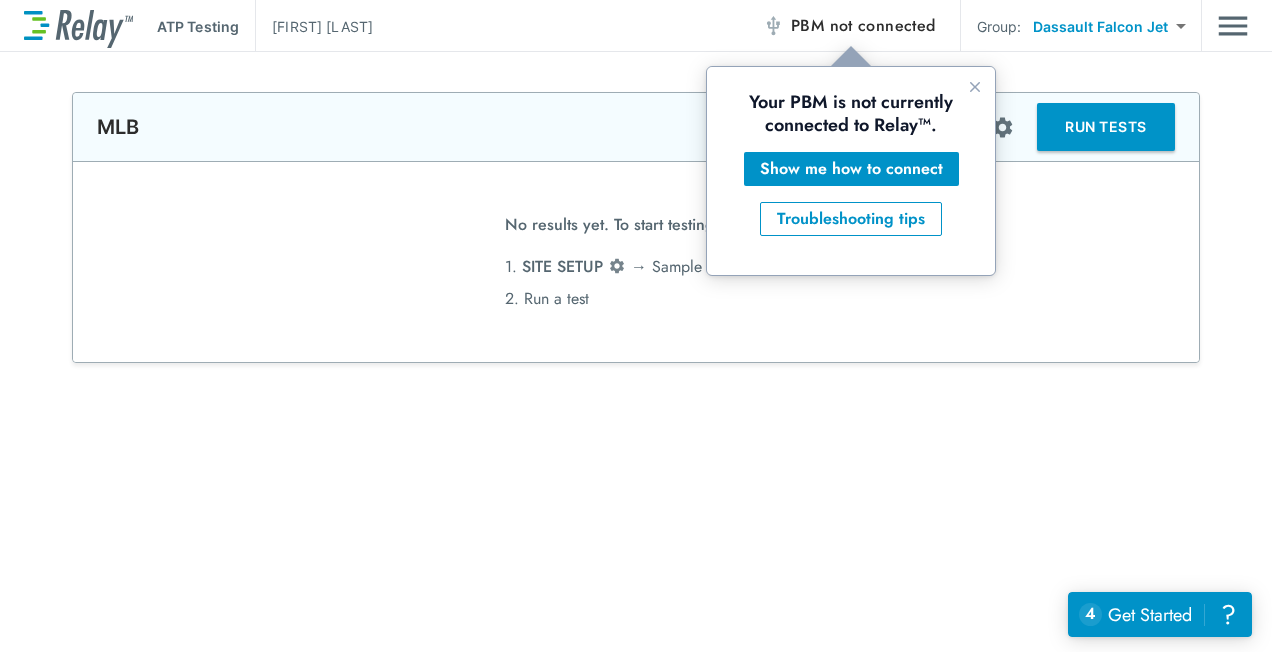 scroll, scrollTop: 0, scrollLeft: 0, axis: both 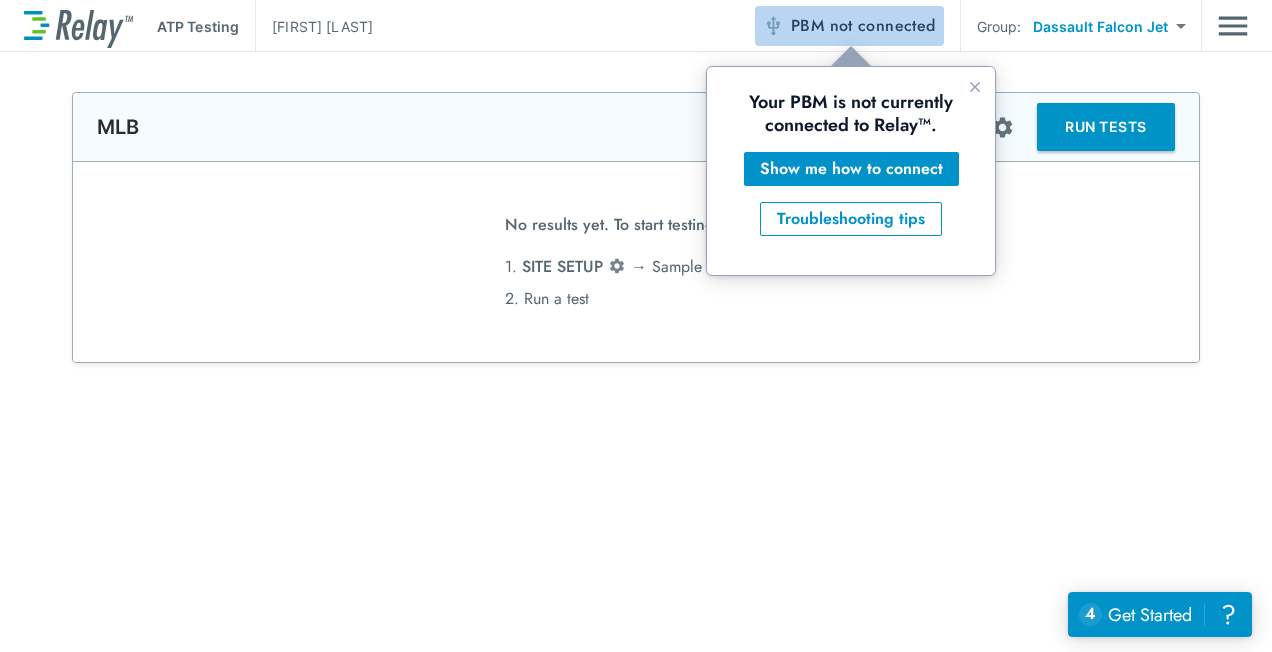click on "not connected" at bounding box center [883, 25] 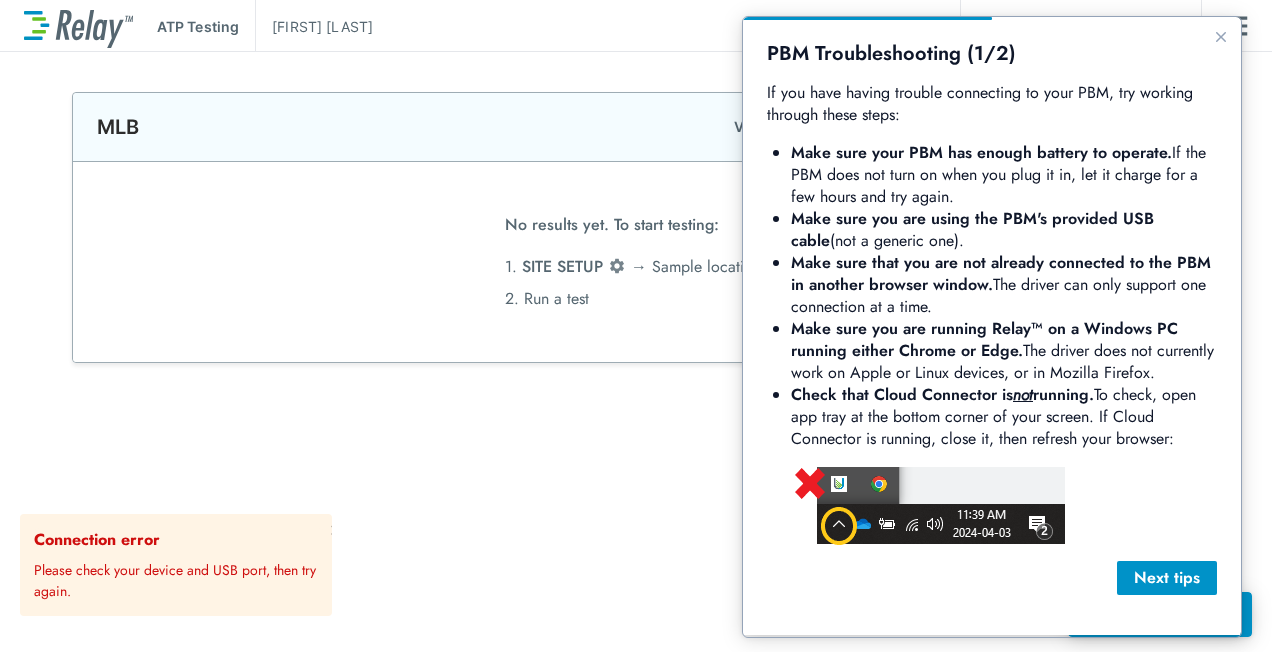 scroll, scrollTop: 0, scrollLeft: 0, axis: both 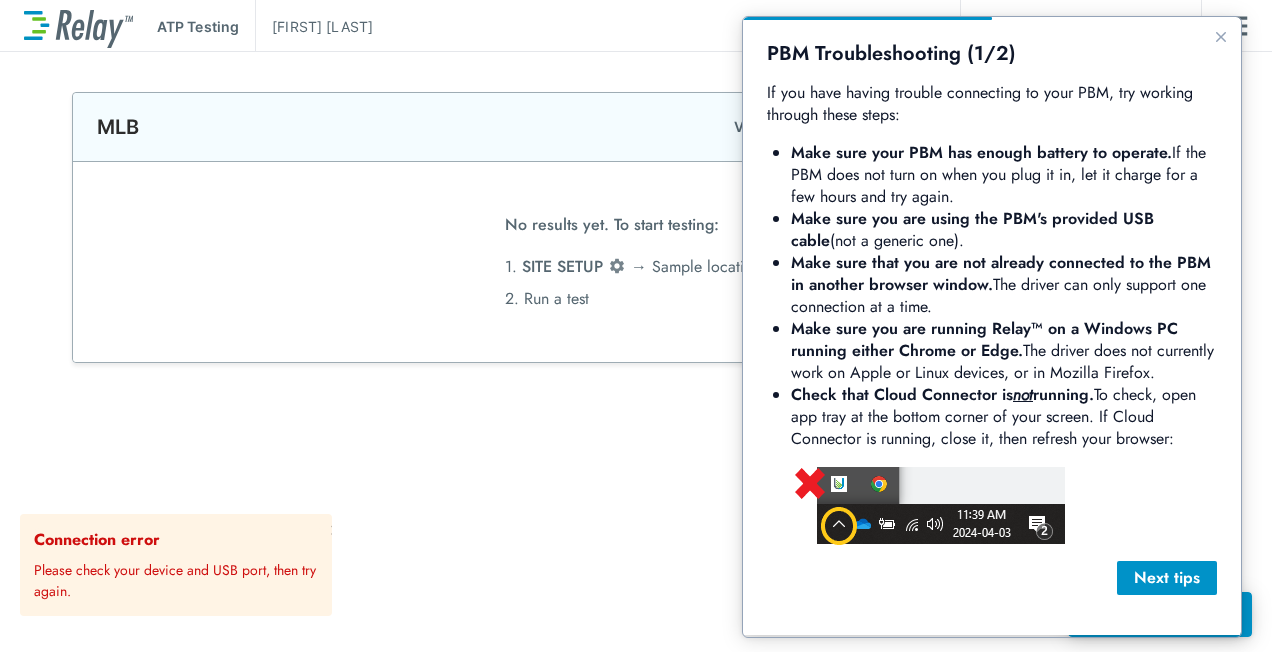 click at bounding box center (1221, 37) 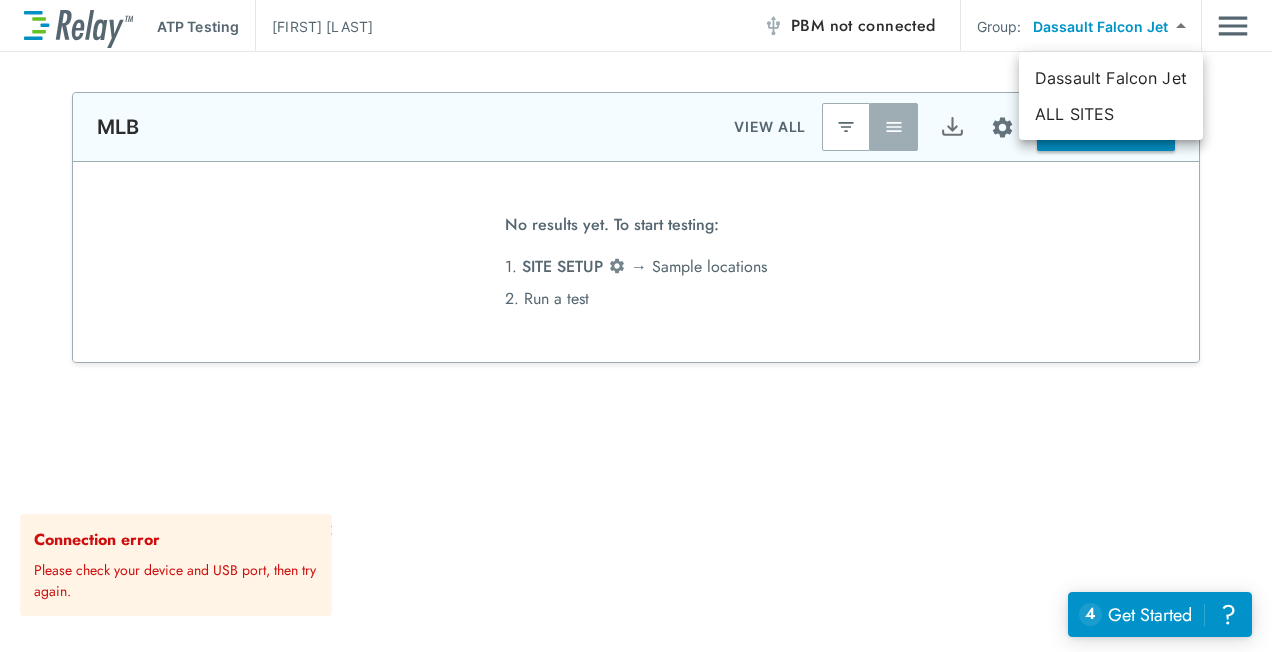 click on "**********" at bounding box center (636, 326) 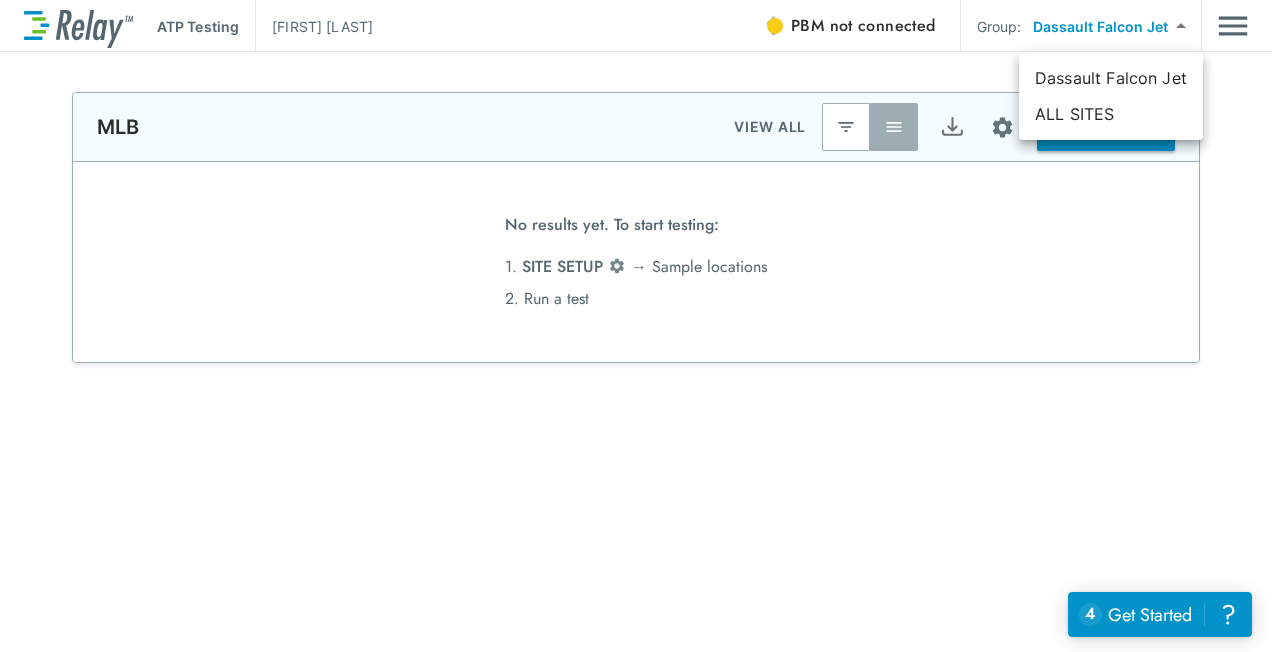 click on "Dassault Falcon Jet" at bounding box center [1111, 78] 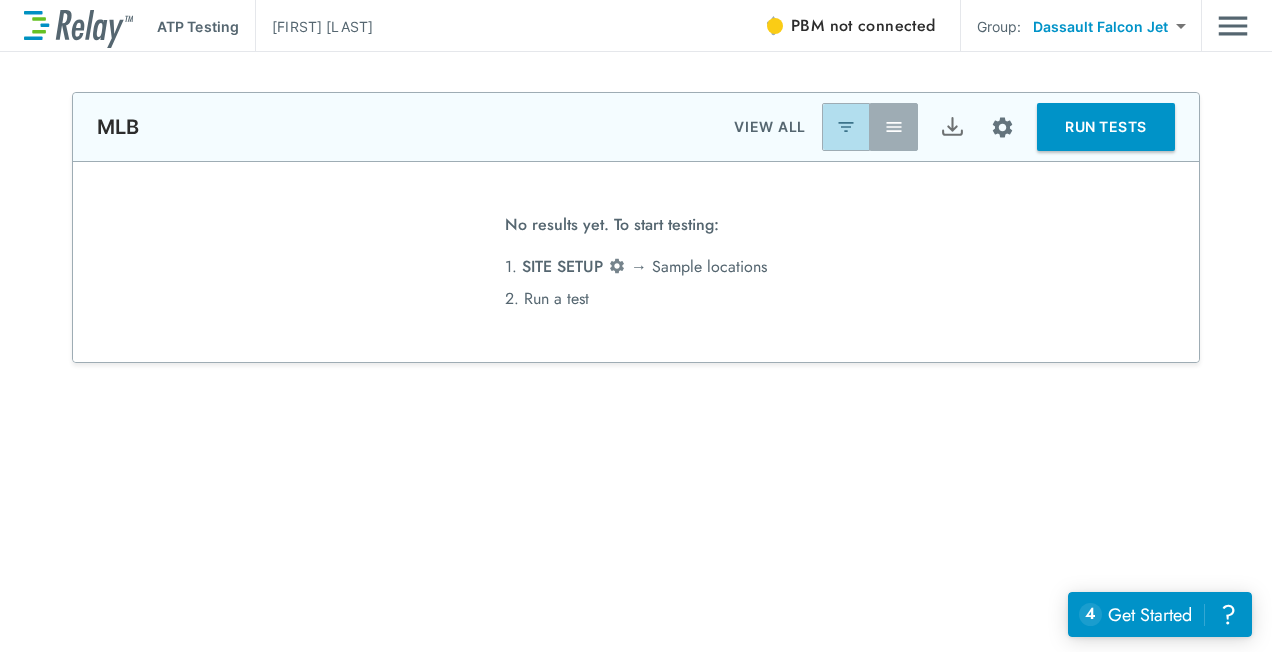 click at bounding box center [846, 127] 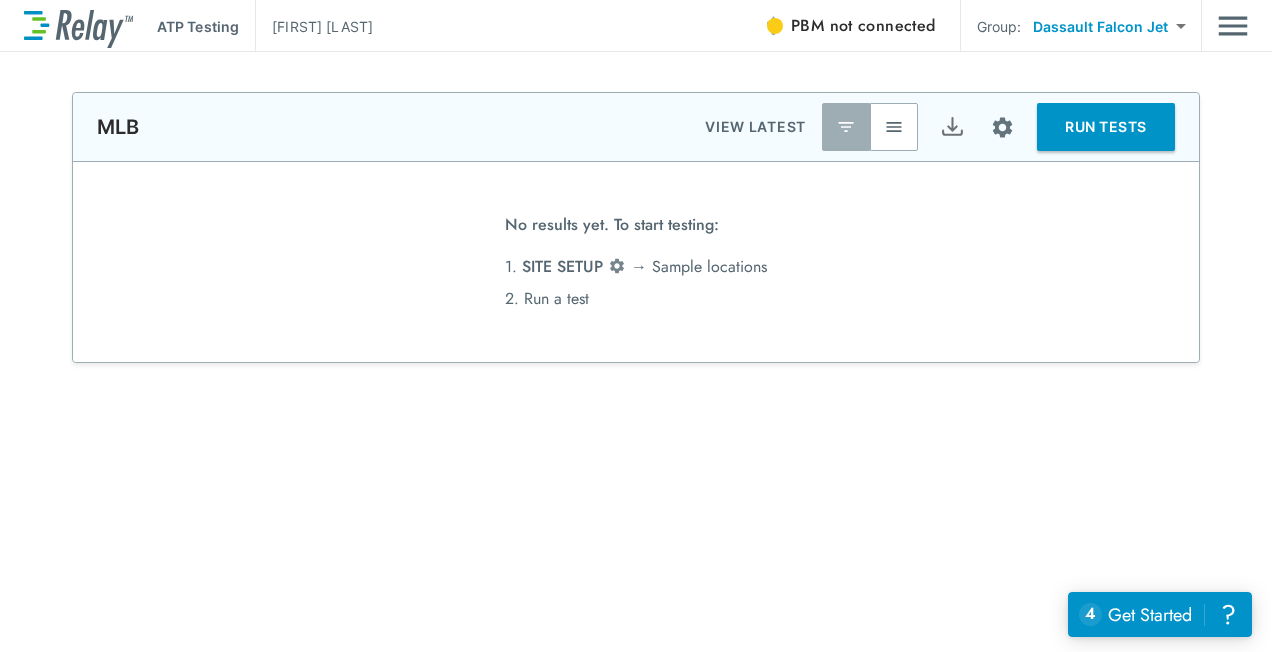 click on "VIEW LATEST" at bounding box center (755, 127) 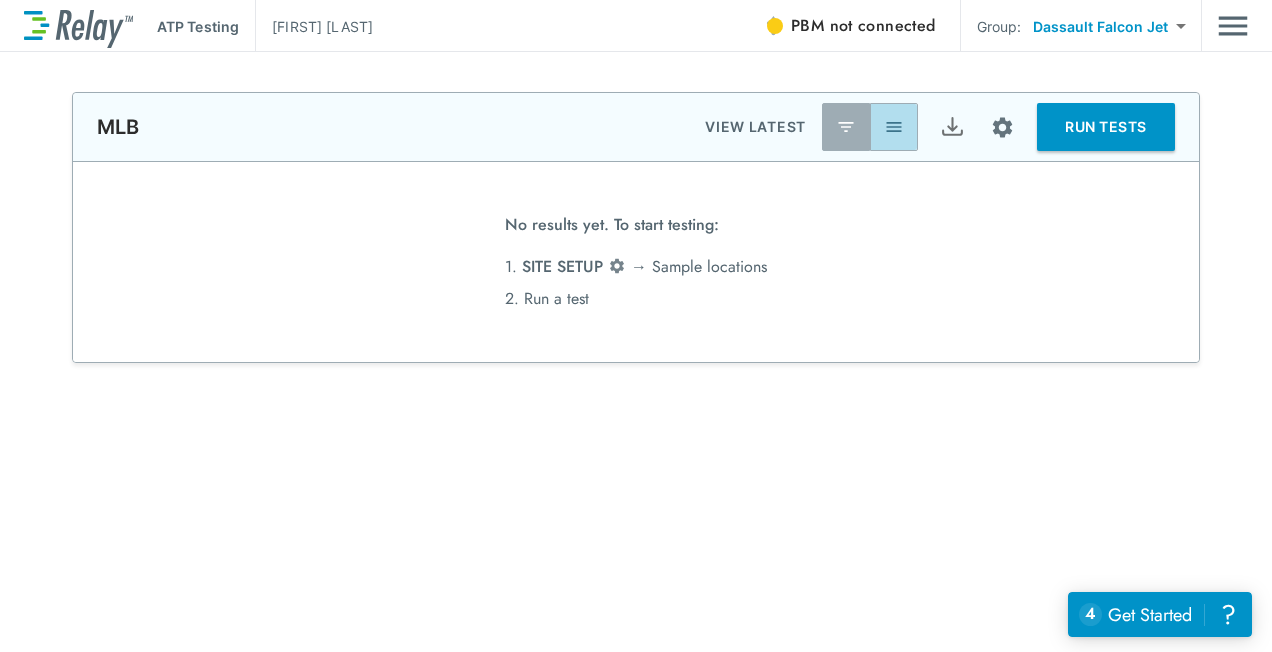 click at bounding box center [894, 127] 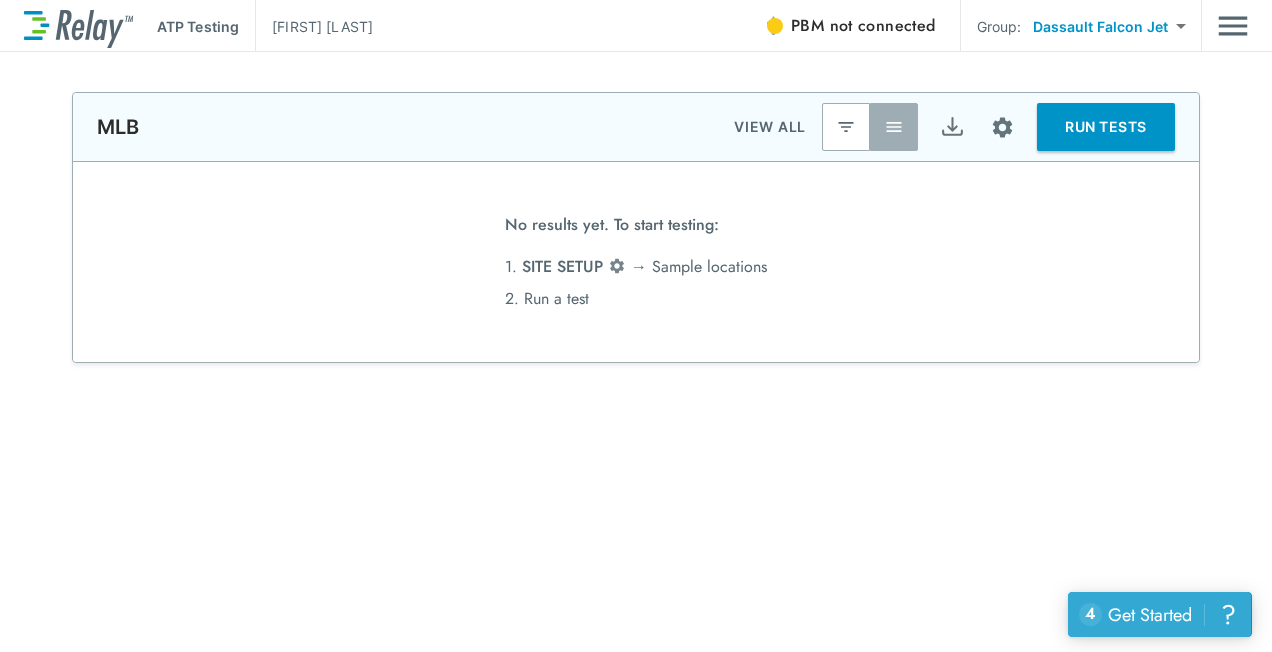 click on "Get Started" at bounding box center (1150, 615) 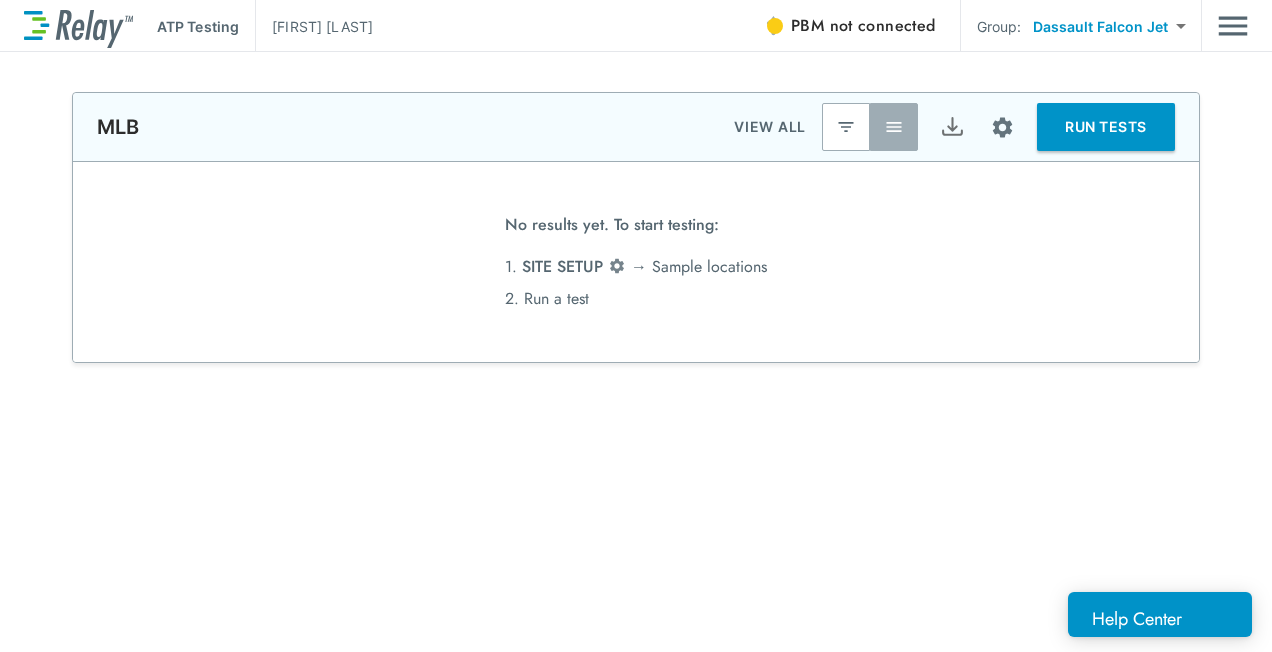 scroll, scrollTop: 245, scrollLeft: 0, axis: vertical 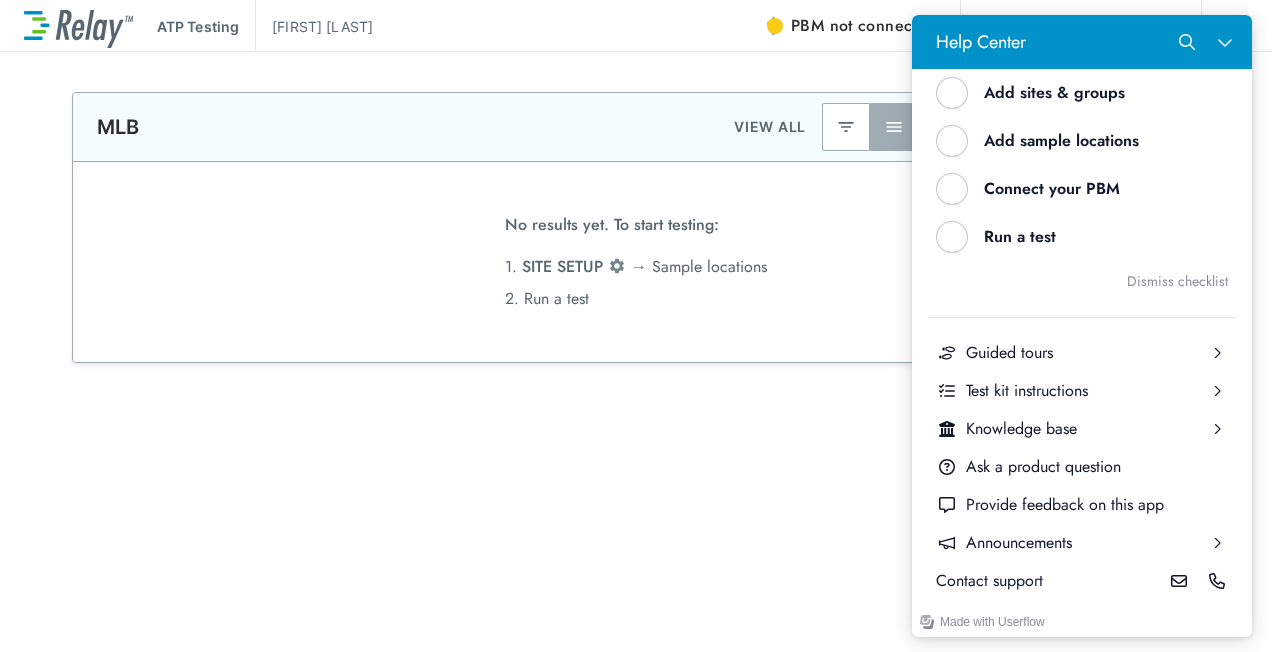 click on "Add sites & groups" at bounding box center [1090, 93] 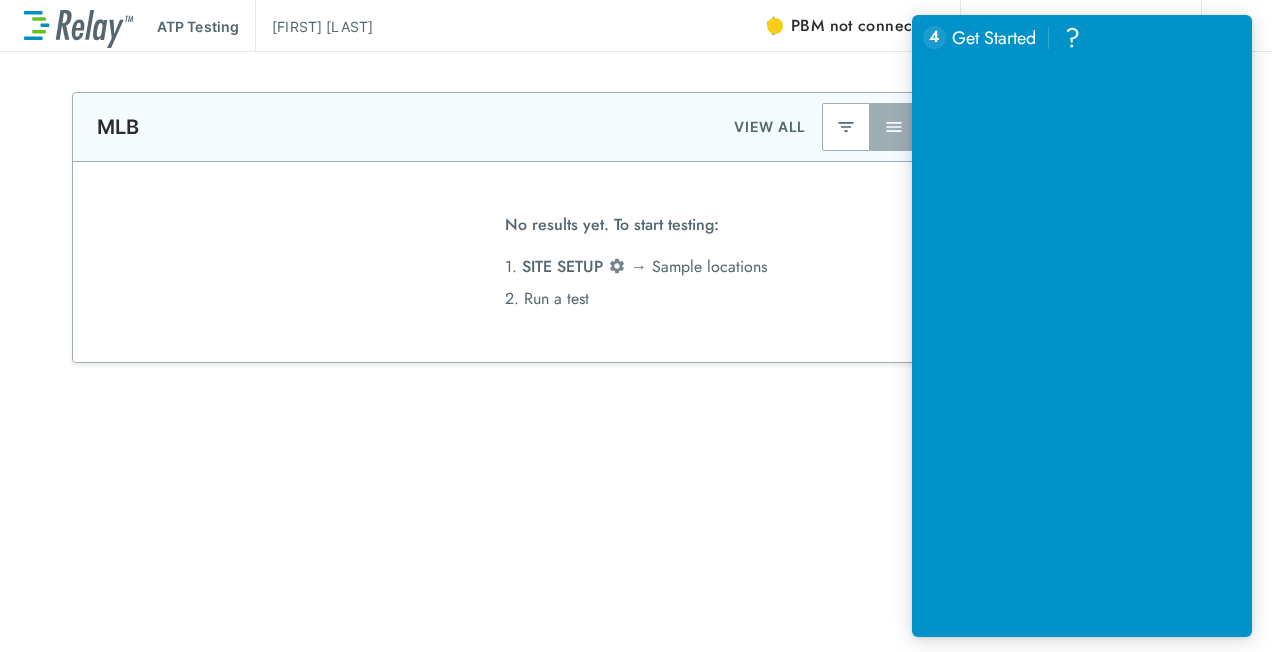 scroll, scrollTop: 0, scrollLeft: 0, axis: both 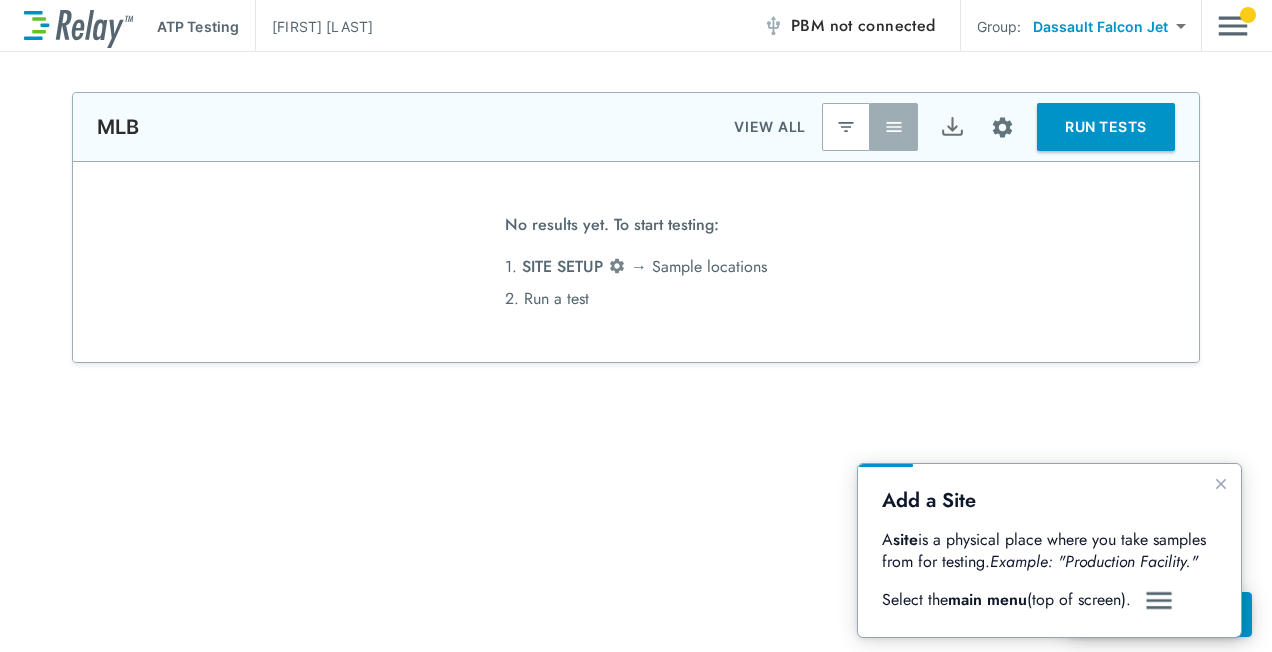 click 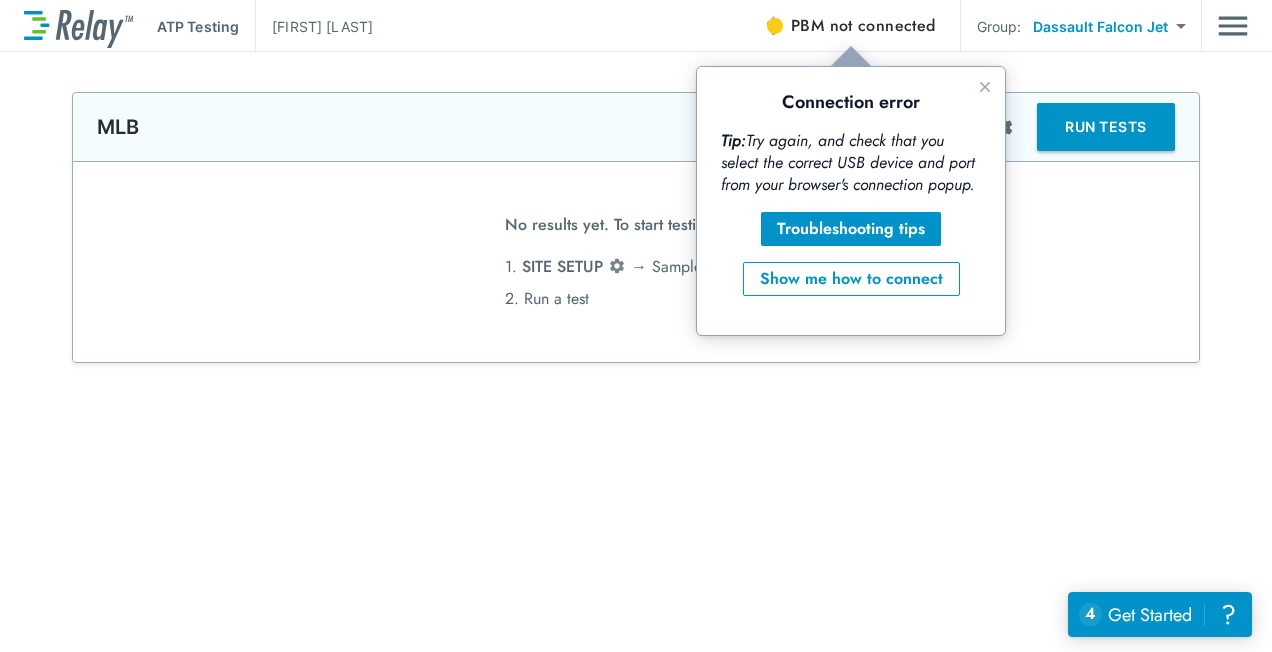 scroll, scrollTop: 0, scrollLeft: 0, axis: both 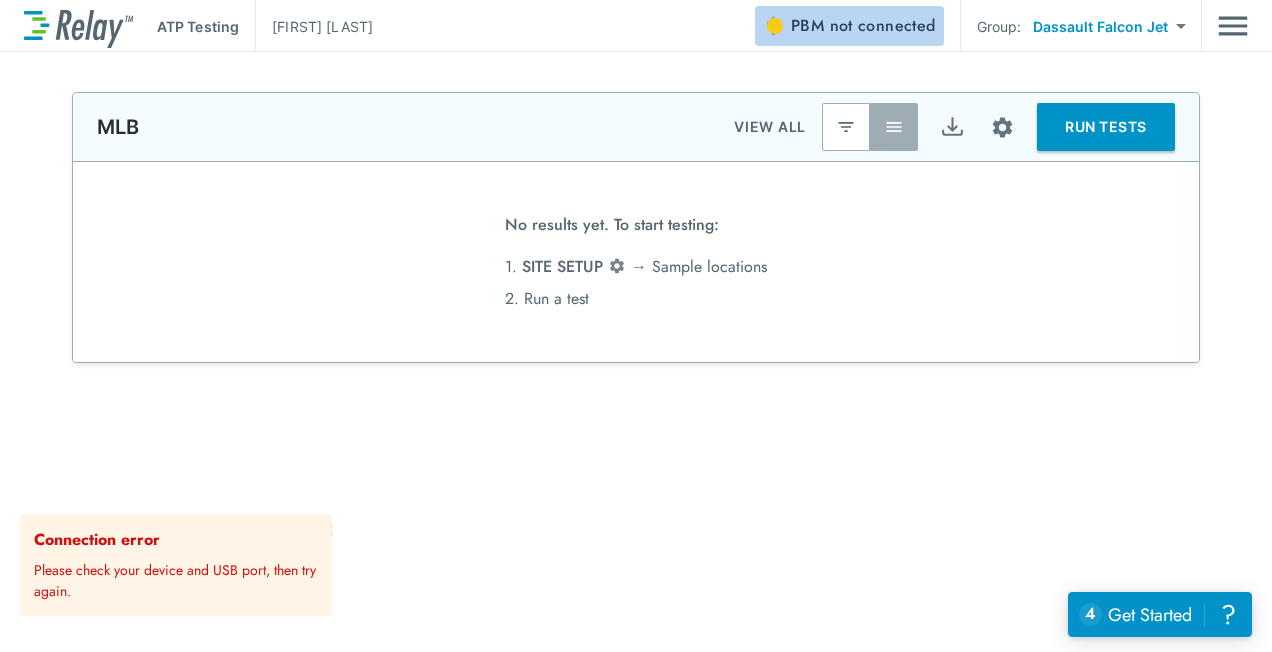 click on "PBM   not connected" at bounding box center (863, 26) 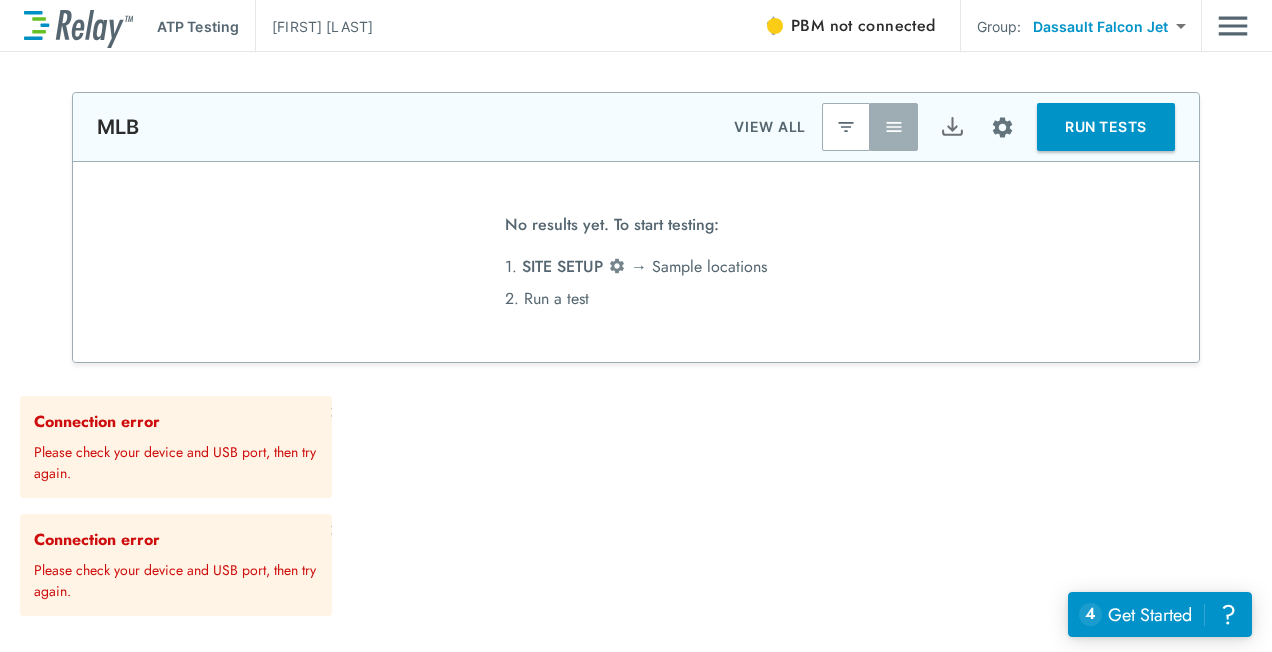 click on "**********" at bounding box center (636, 326) 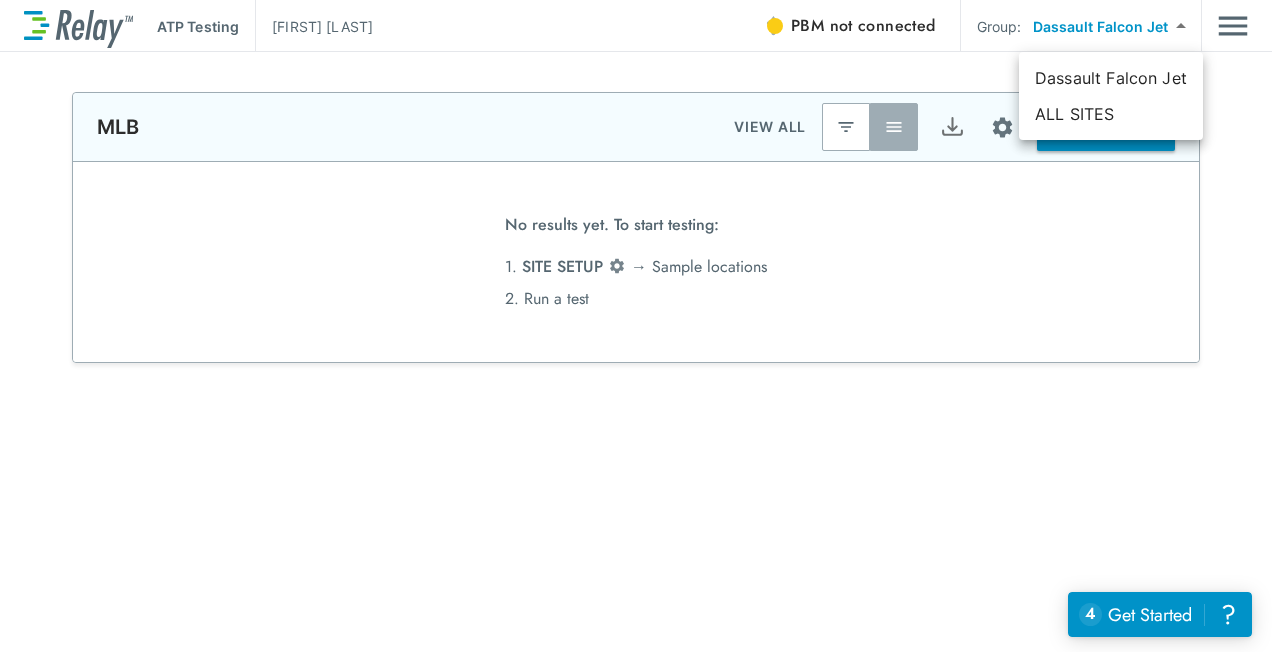 click on "Dassault Falcon Jet" at bounding box center [1111, 78] 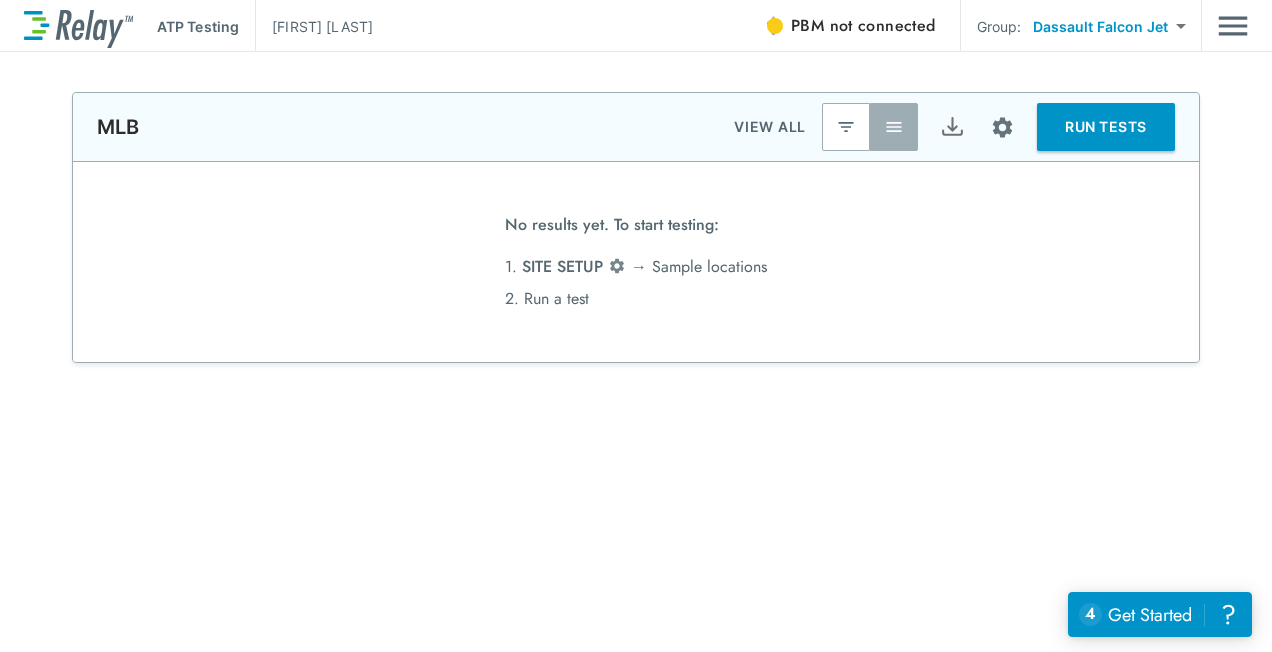 click at bounding box center (1002, 127) 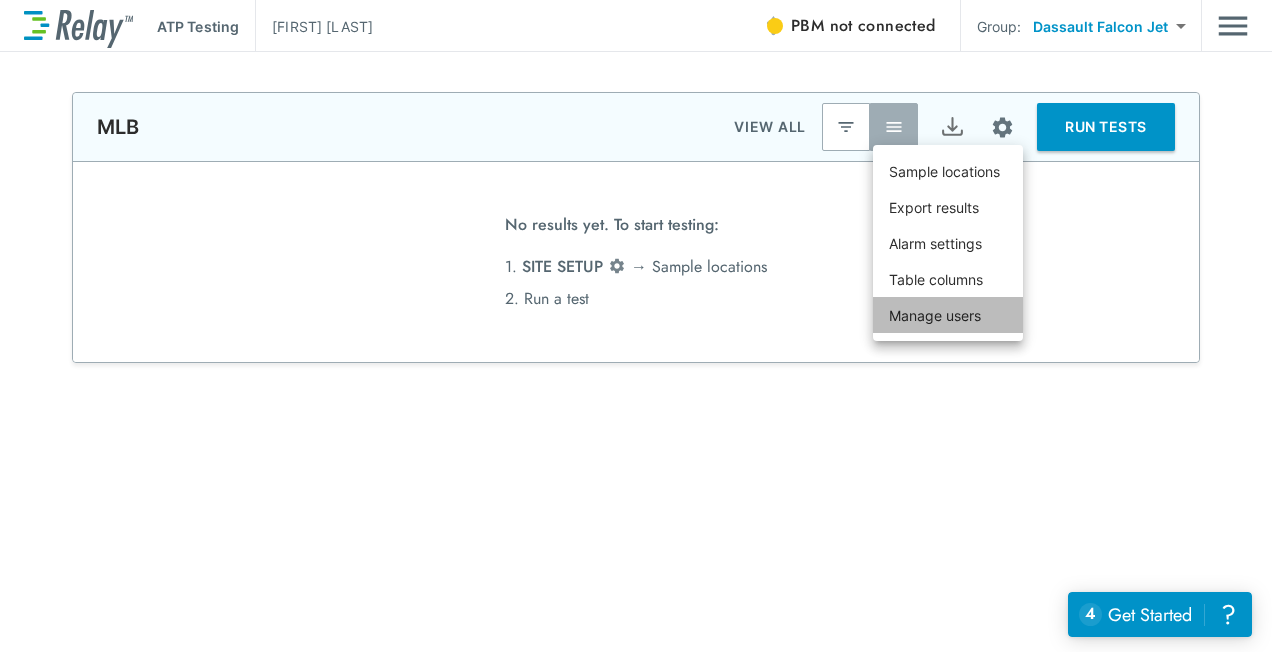 click on "Manage users" at bounding box center [935, 315] 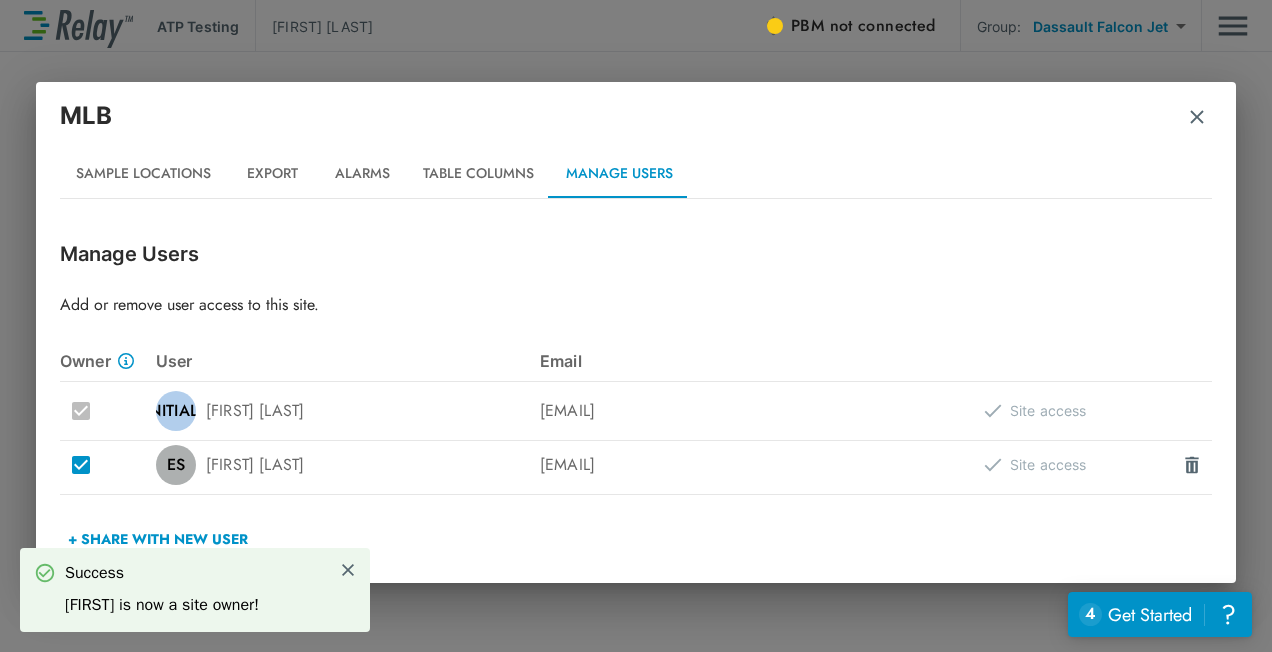 click at bounding box center (348, 570) 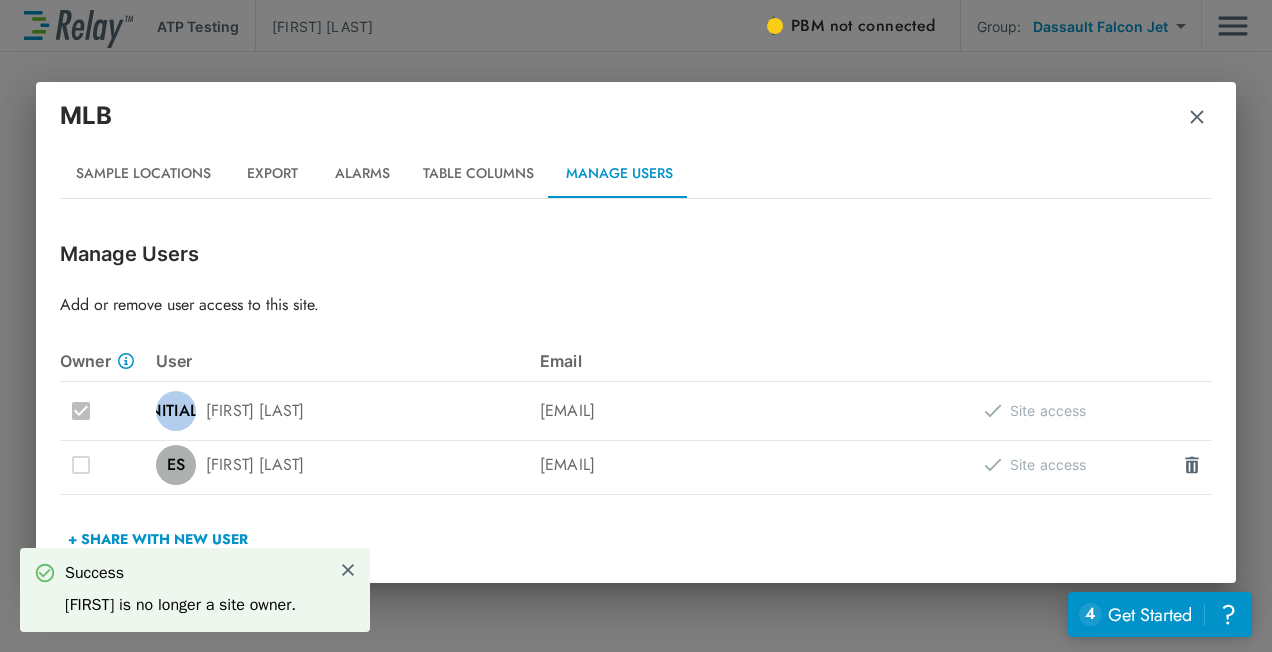 click on "+ Share with New User" at bounding box center [158, 539] 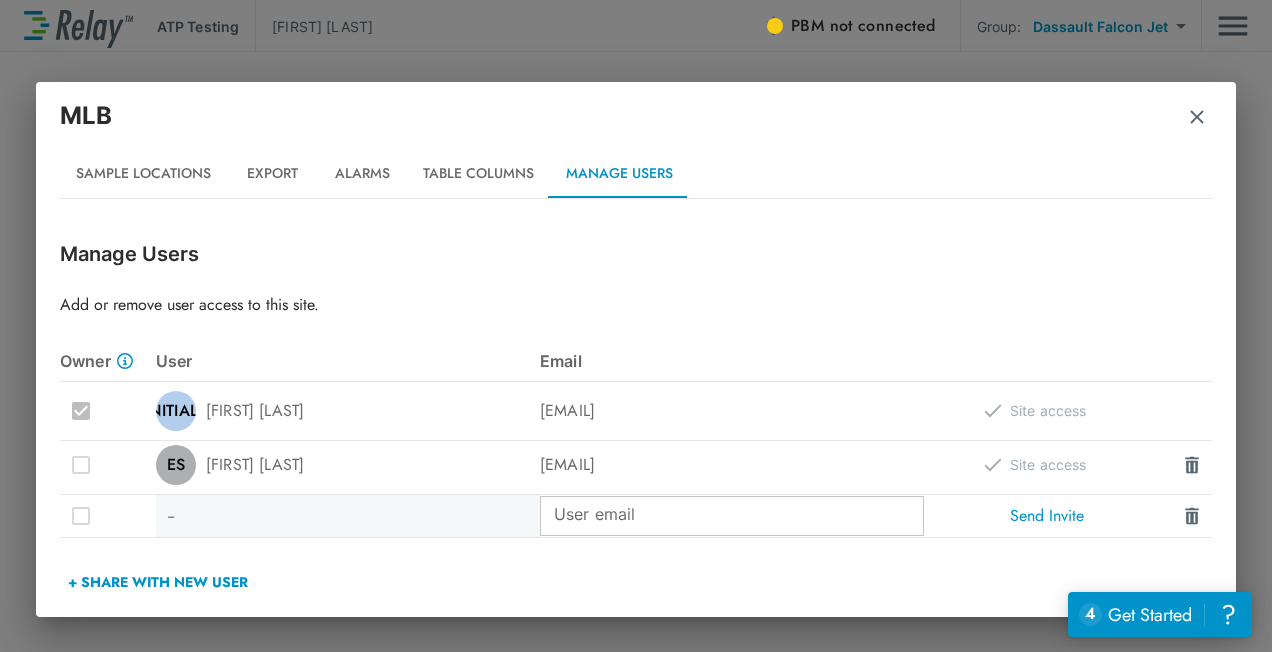 click on "User email" at bounding box center (732, 516) 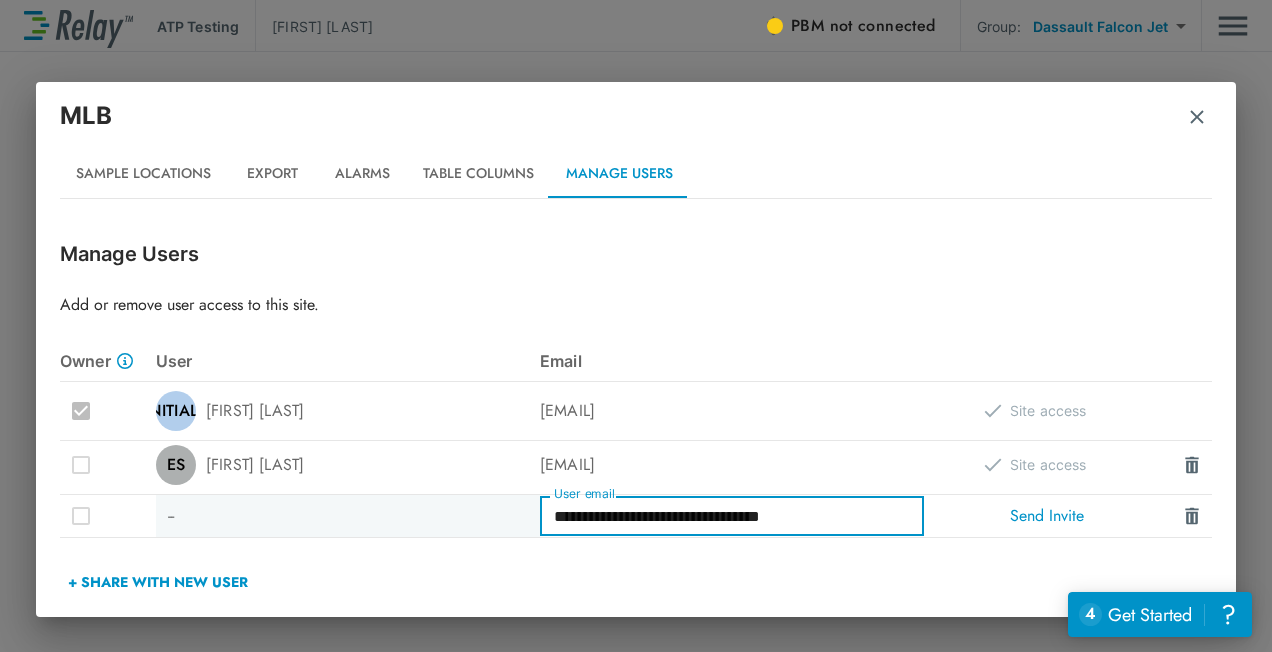 type on "**********" 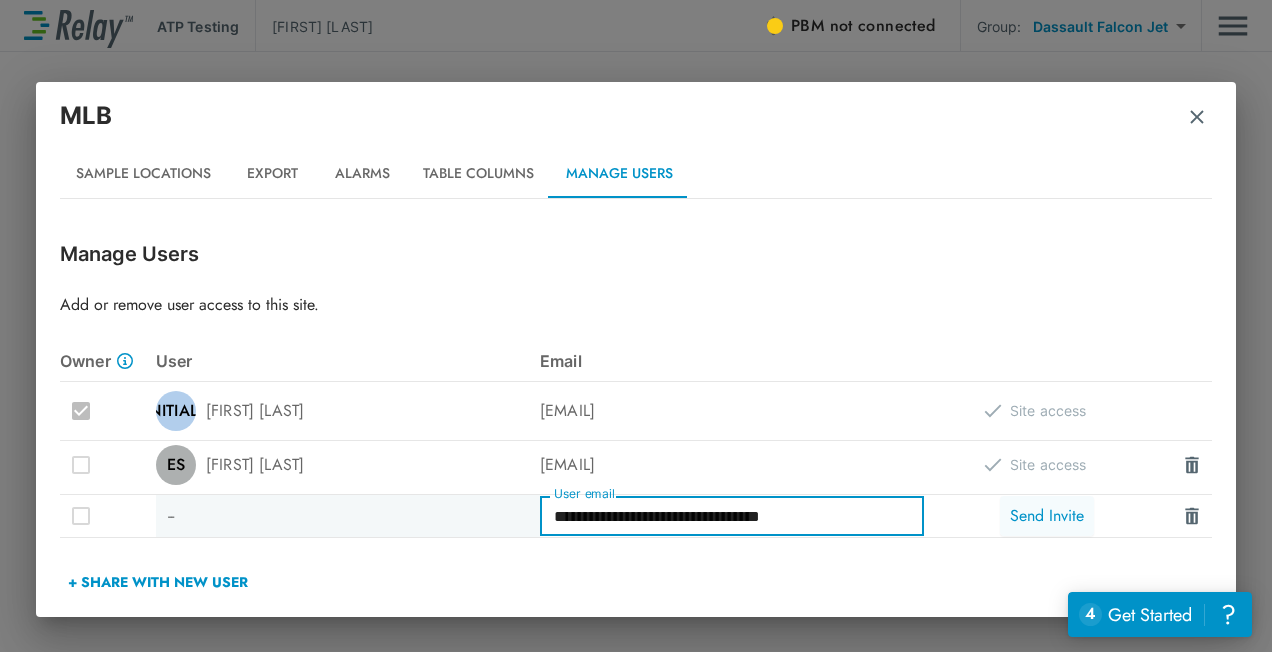 click on "Send Invite" at bounding box center [1047, 516] 